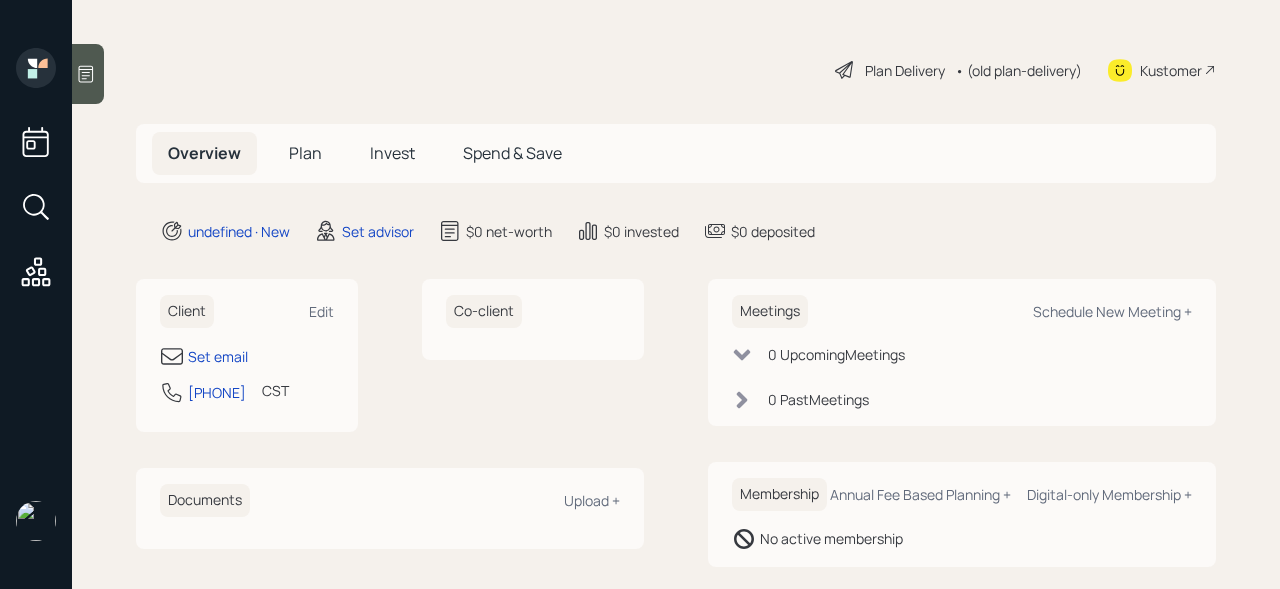 scroll, scrollTop: 0, scrollLeft: 0, axis: both 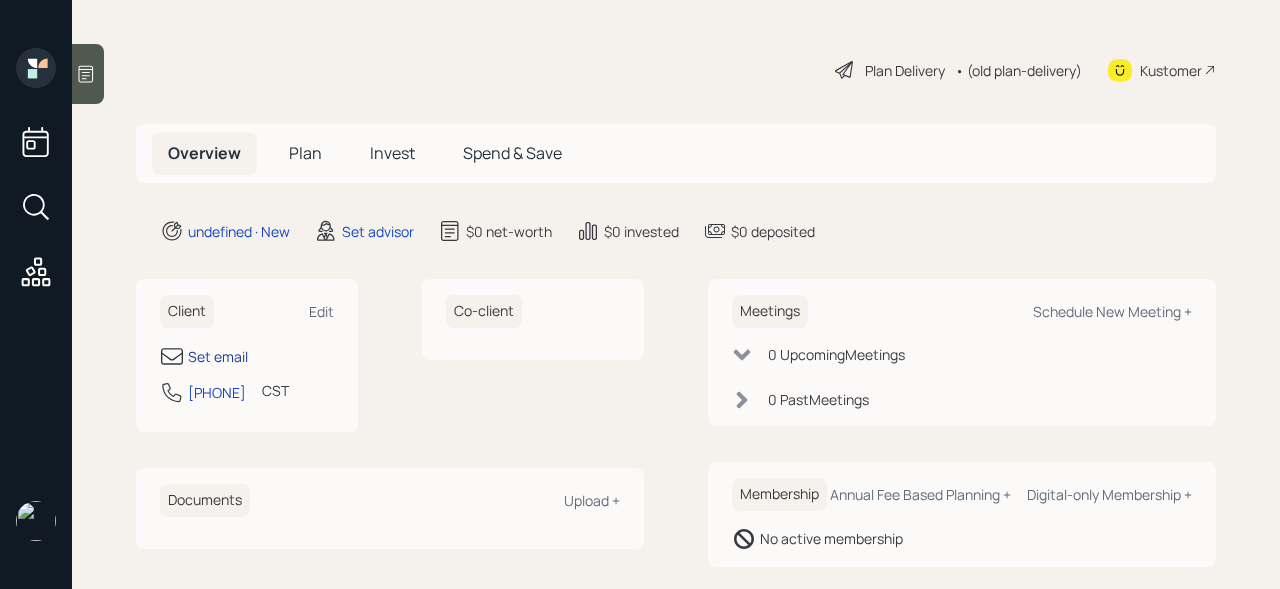 click on "Set email" at bounding box center (218, 356) 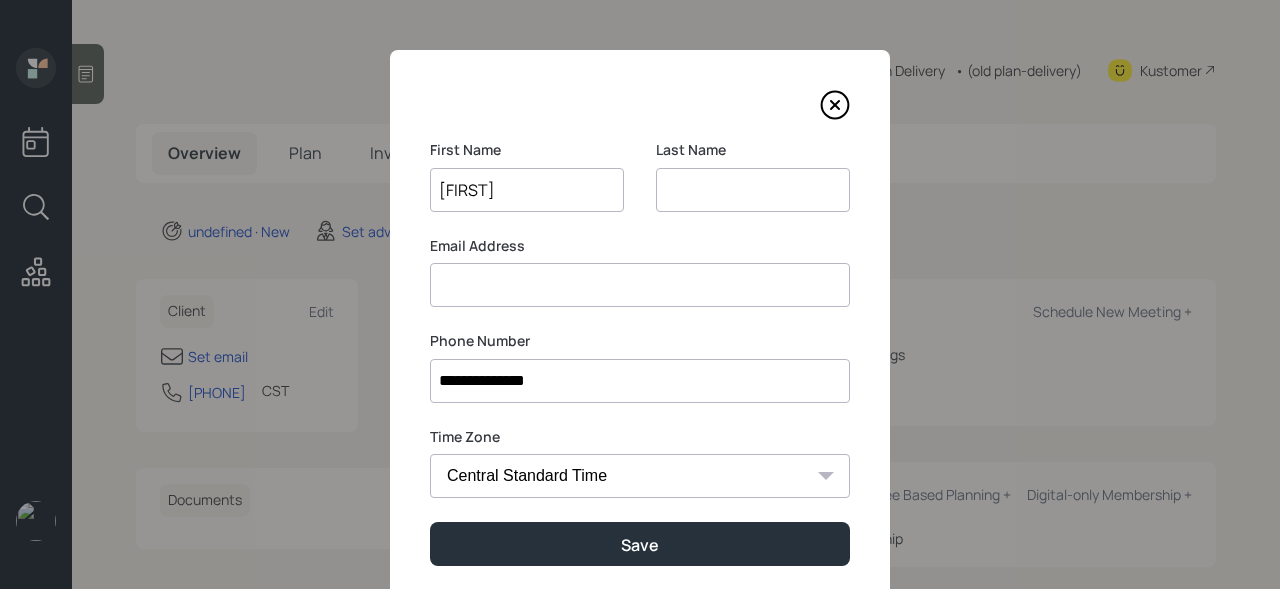 type on "[FIRST]" 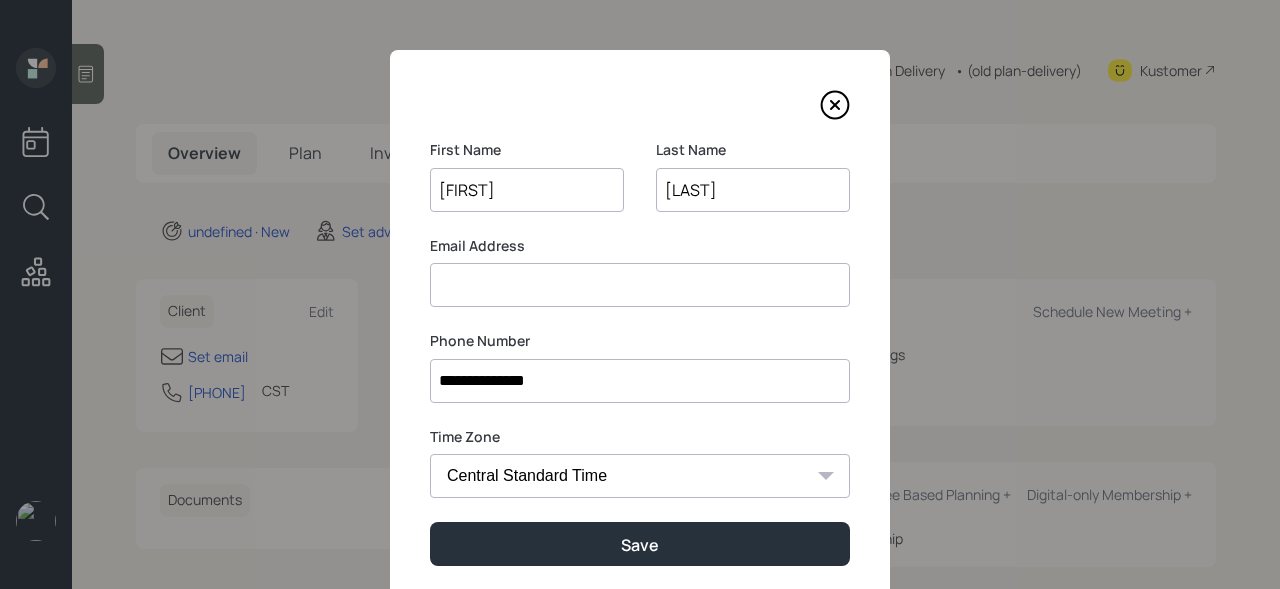 type on "[LAST]" 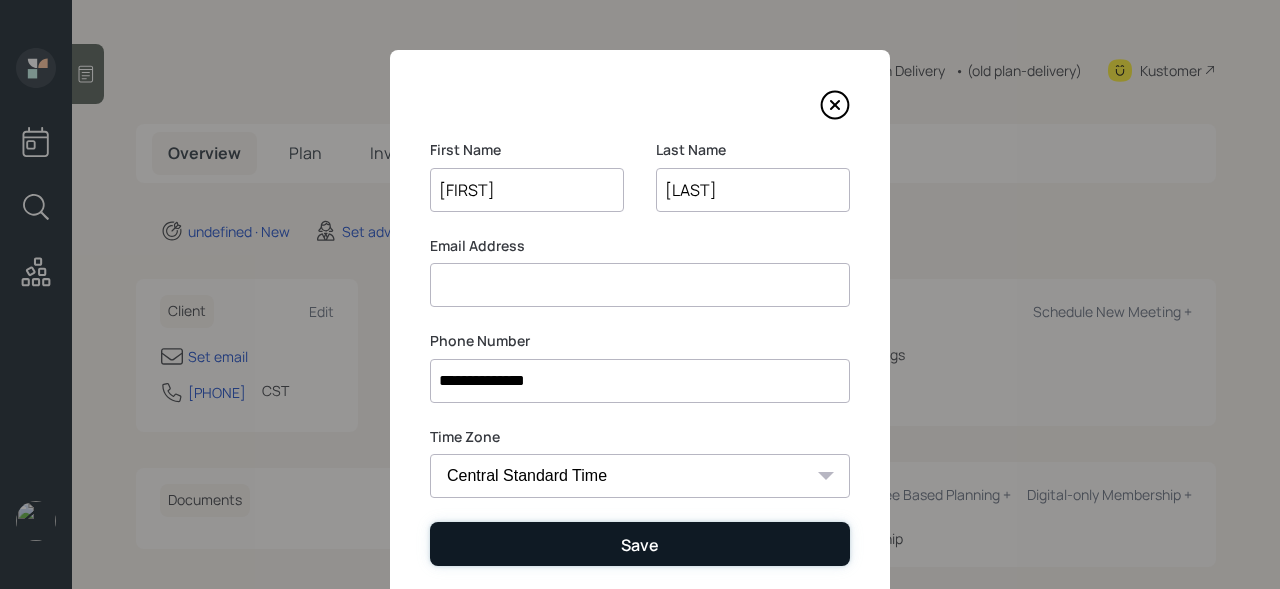 click on "Save" at bounding box center [640, 543] 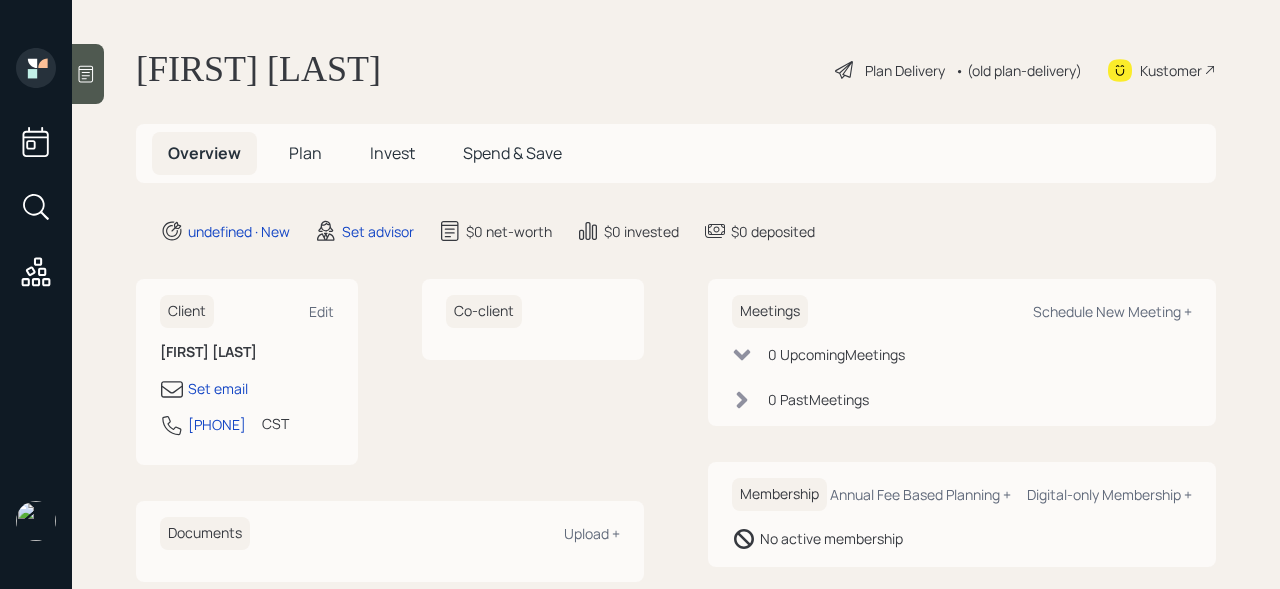 click at bounding box center (86, 74) 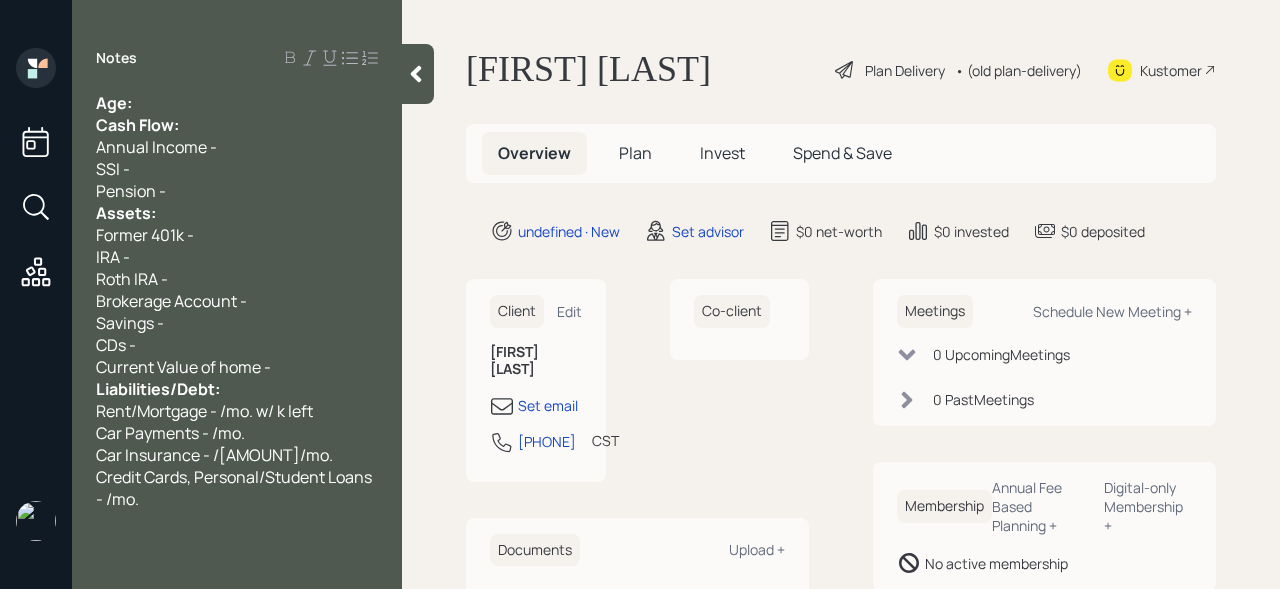 click on "Age:" at bounding box center [237, 103] 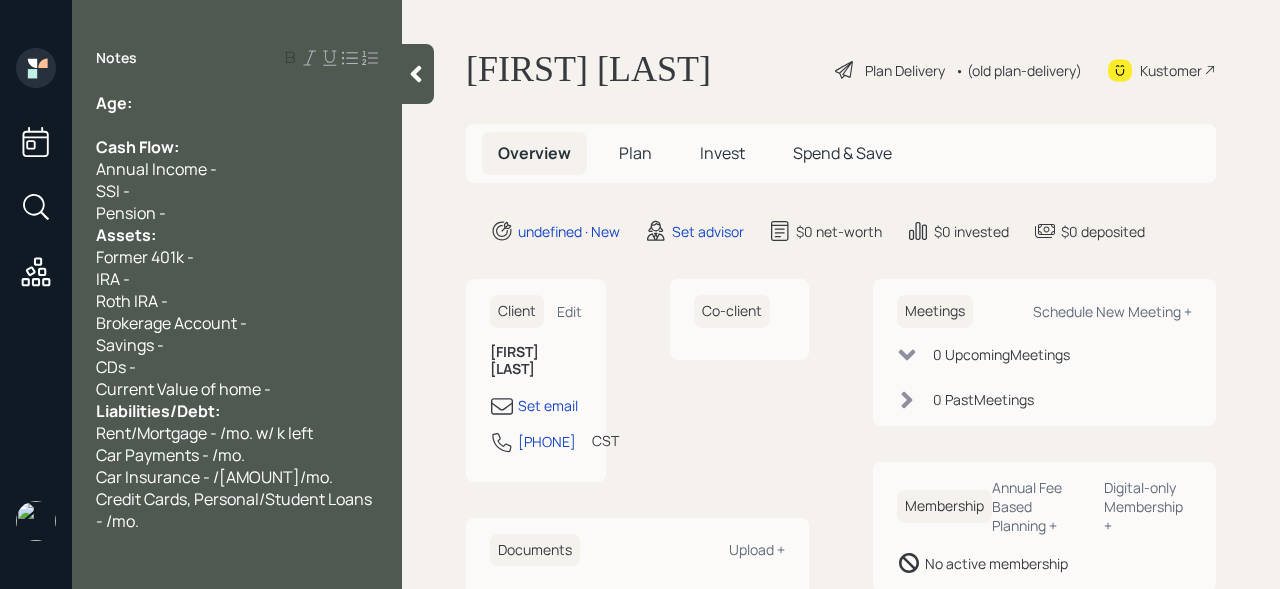 click on "Pension -" at bounding box center (237, 103) 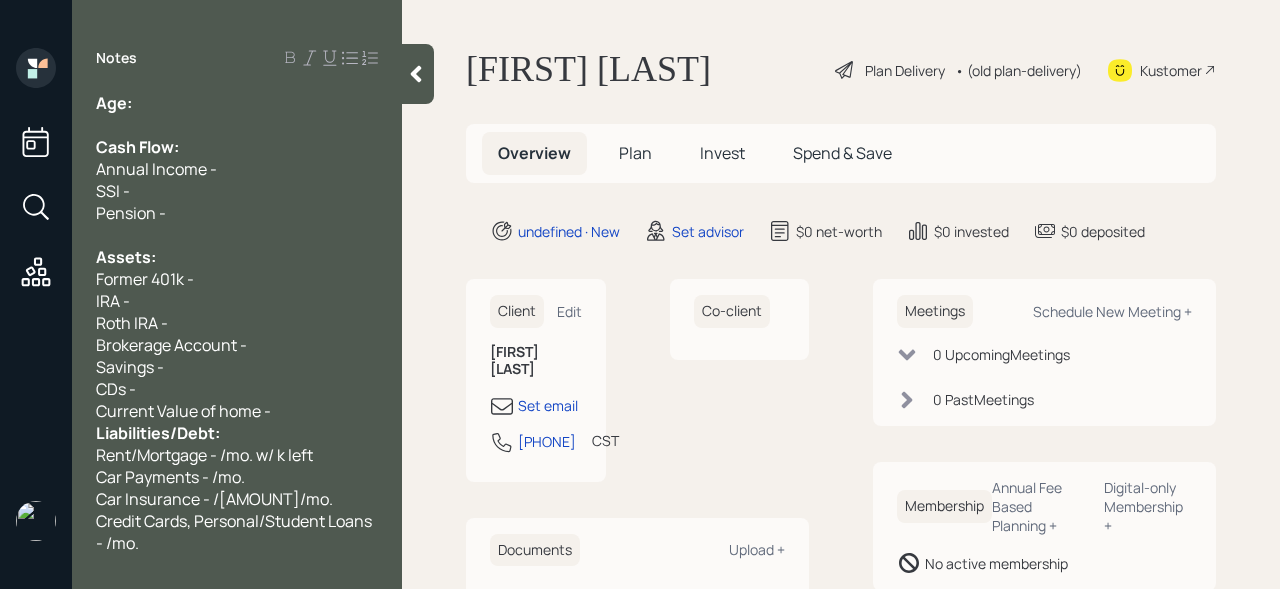 click on "Current Value of home -" at bounding box center (237, 103) 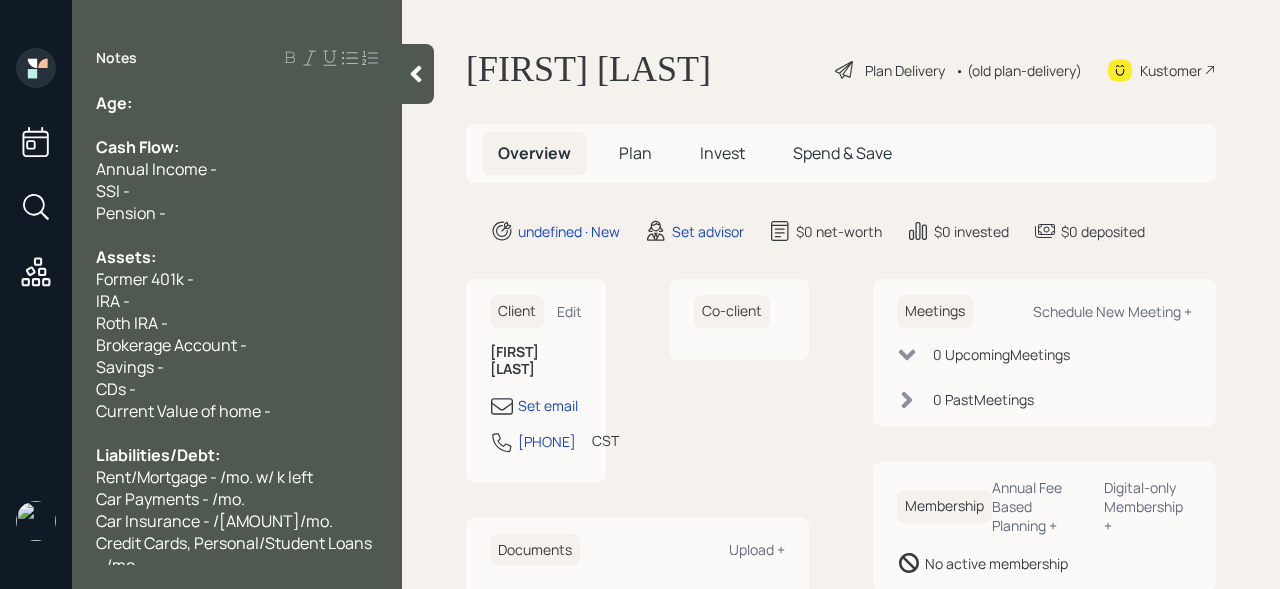 click at bounding box center (237, 103) 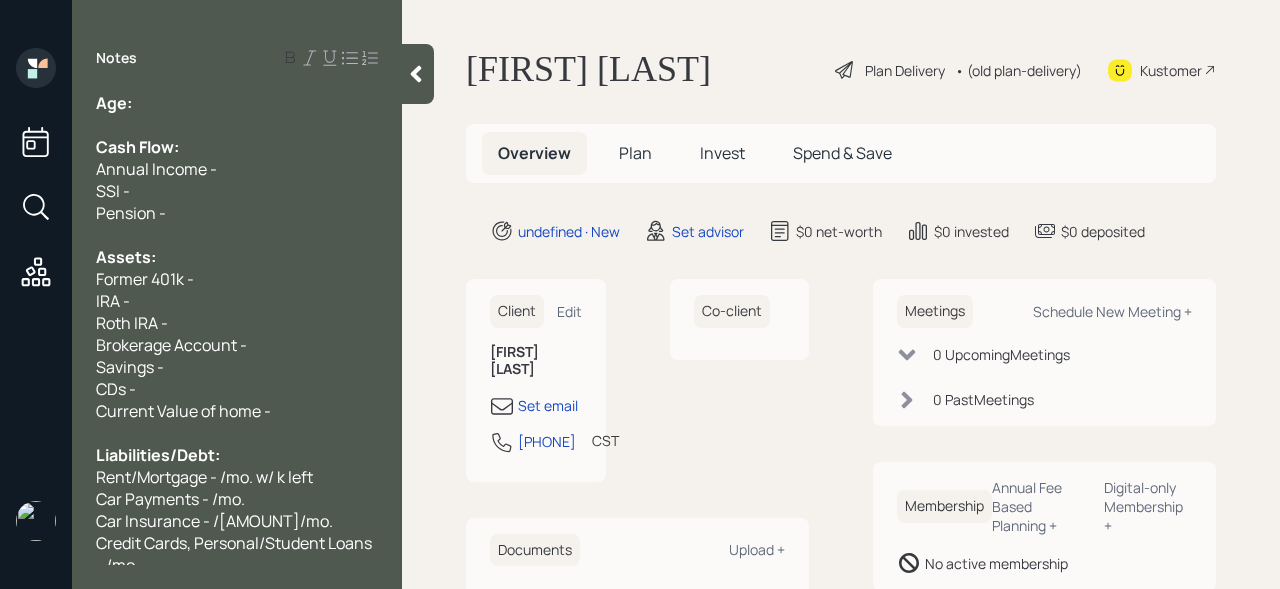 click on "Age:" at bounding box center (237, 103) 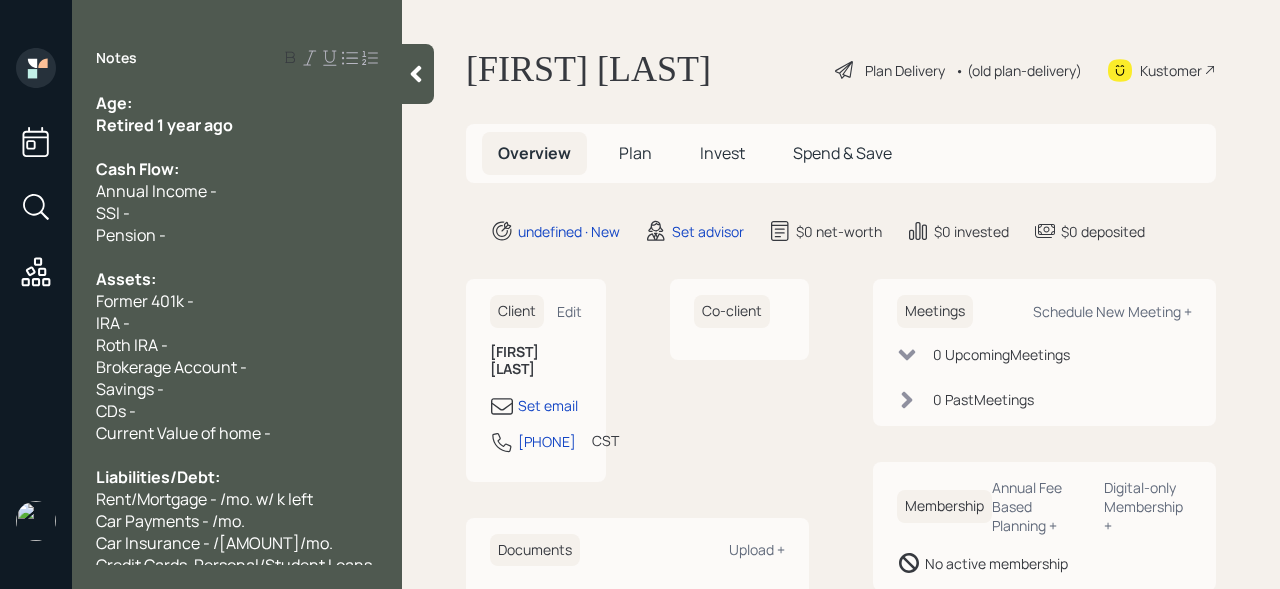 click on "Retired 1 year ago" at bounding box center (114, 103) 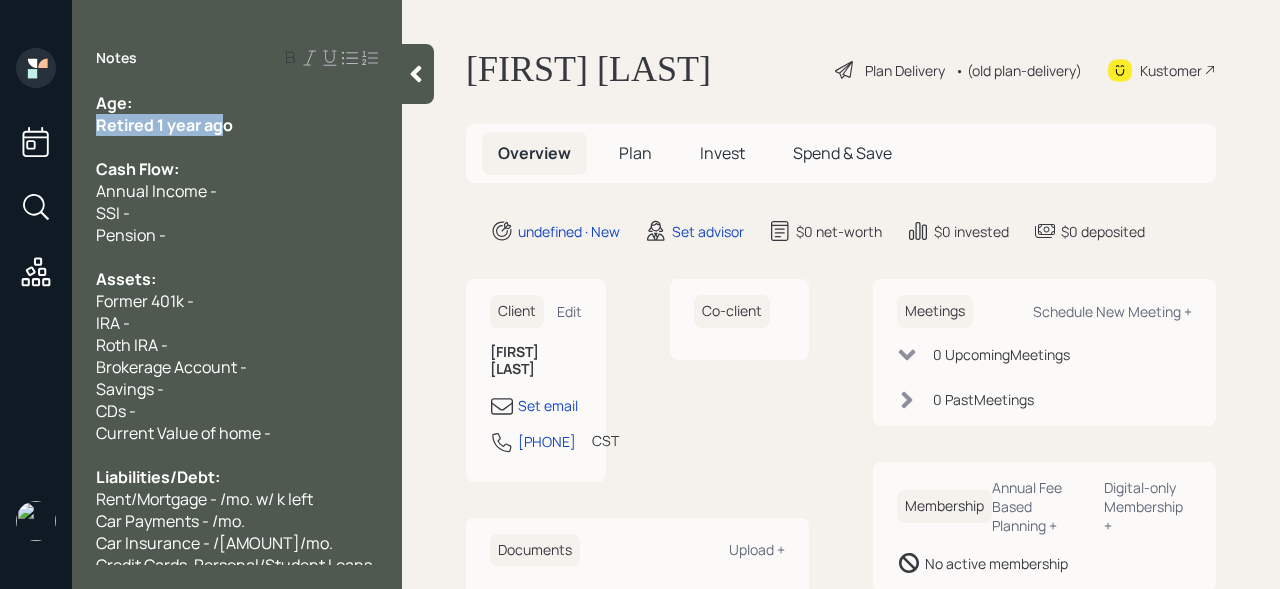 drag, startPoint x: 222, startPoint y: 123, endPoint x: 79, endPoint y: 123, distance: 143 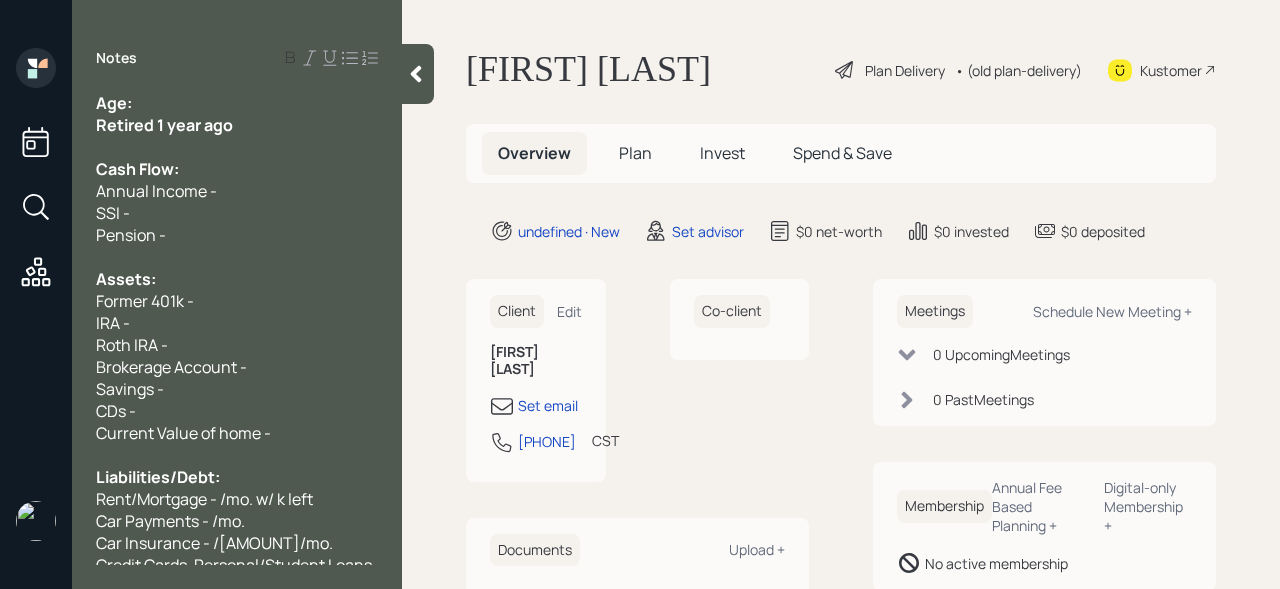 click on "Retired 1 year ago" at bounding box center (114, 103) 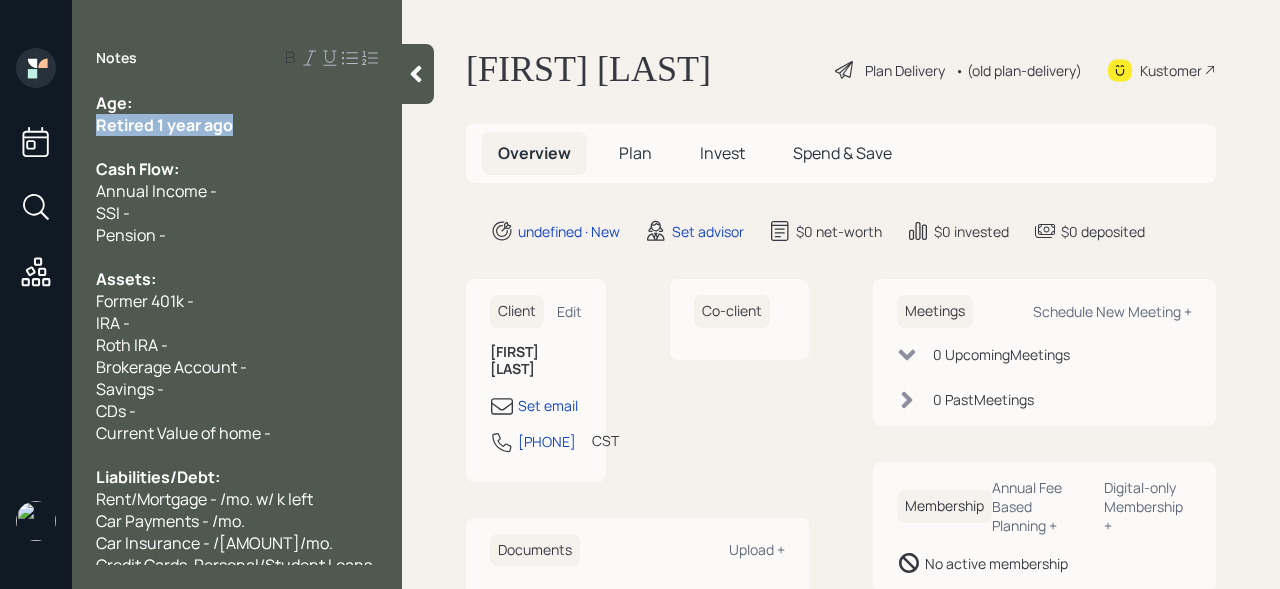 drag, startPoint x: 263, startPoint y: 117, endPoint x: 21, endPoint y: 117, distance: 242 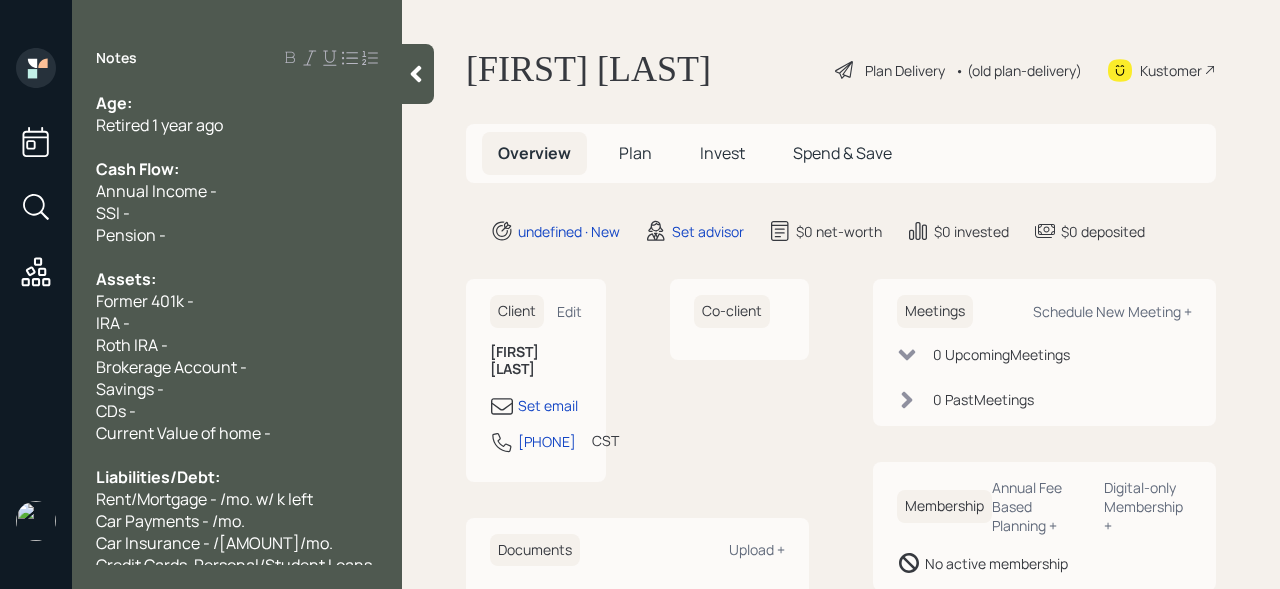 click on "Notes Age:  Retired 1 year ago Cash Flow: Annual Income - SSI - Pension - Assets: Former 401k - IRA - Roth IRA - Brokerage Account - Savings - CDs - Current Value of home - Liabilities/Debt: Rent/Mortgage - /mo. w/ k left Car Payments - /mo. Car Insurance - /mo. Credit Cards, Personal/Student Loans - /mo." at bounding box center [237, 306] 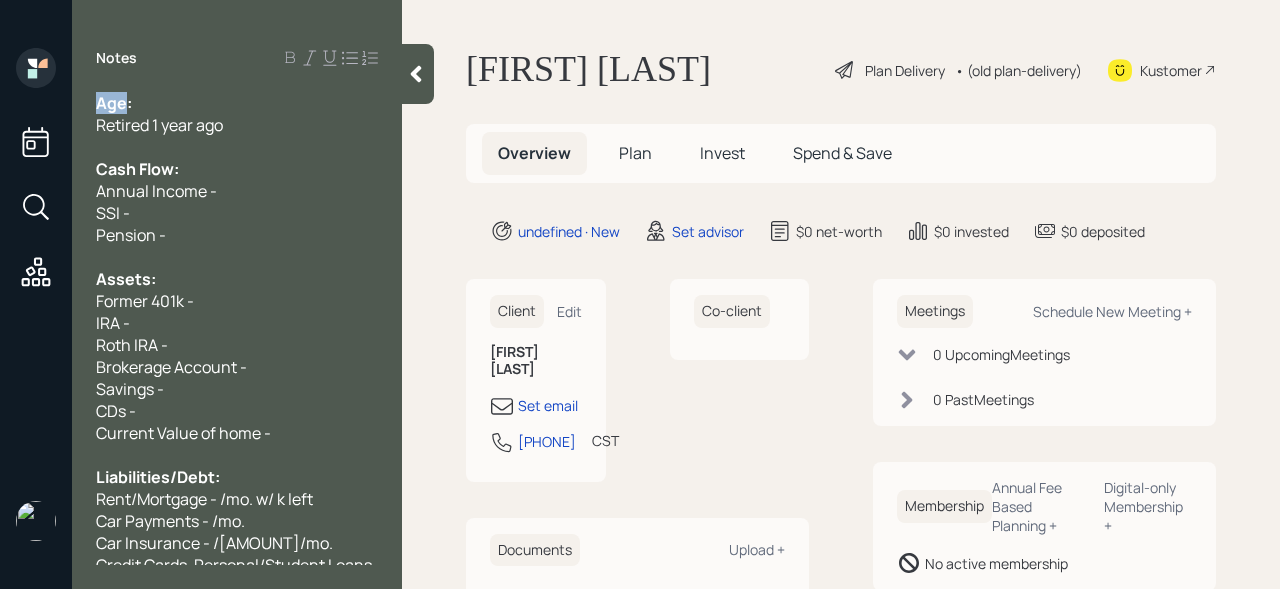 click on "Age:" at bounding box center [237, 103] 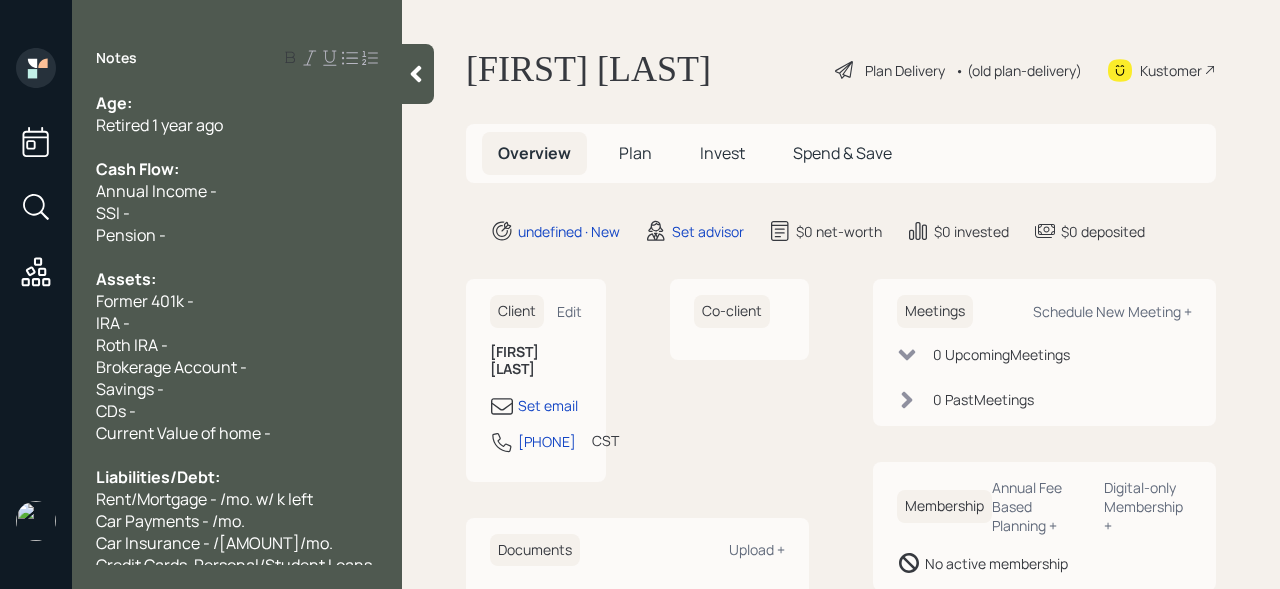click on "Age:" at bounding box center [237, 103] 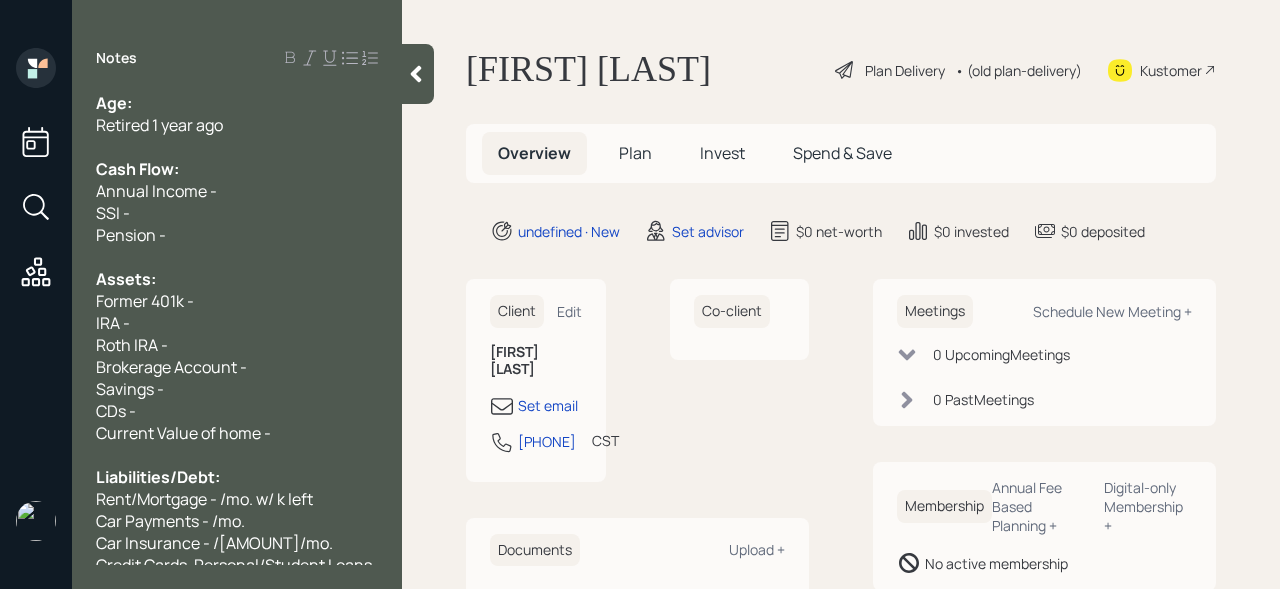 click on "Former 401k -" at bounding box center [237, 103] 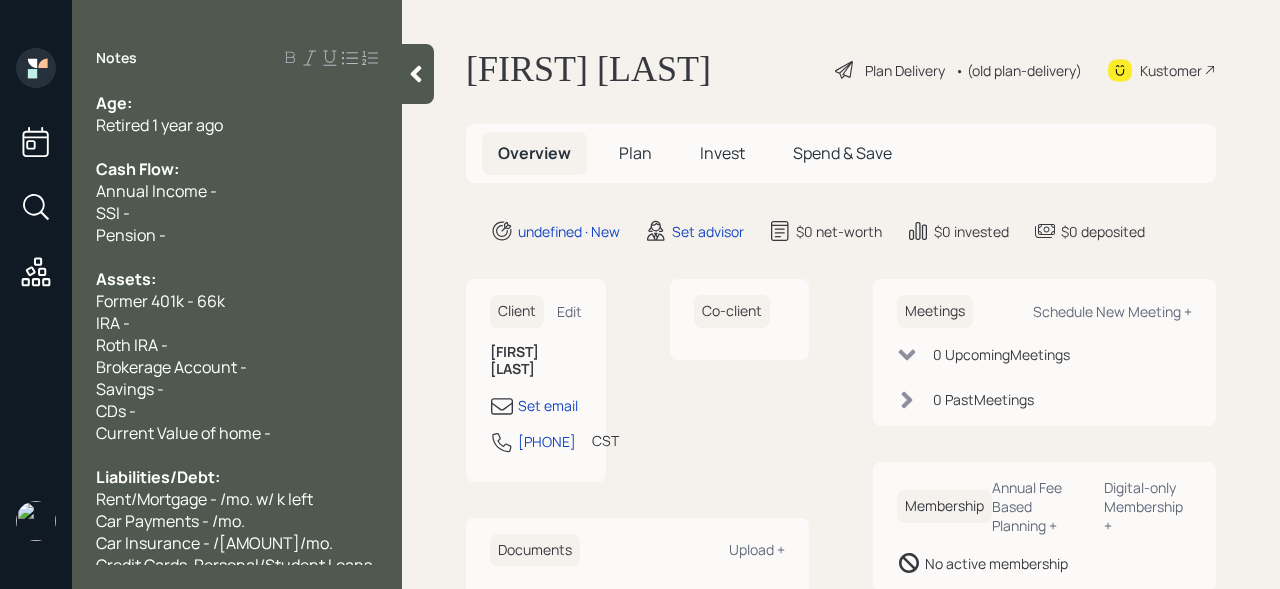 click at bounding box center (237, 103) 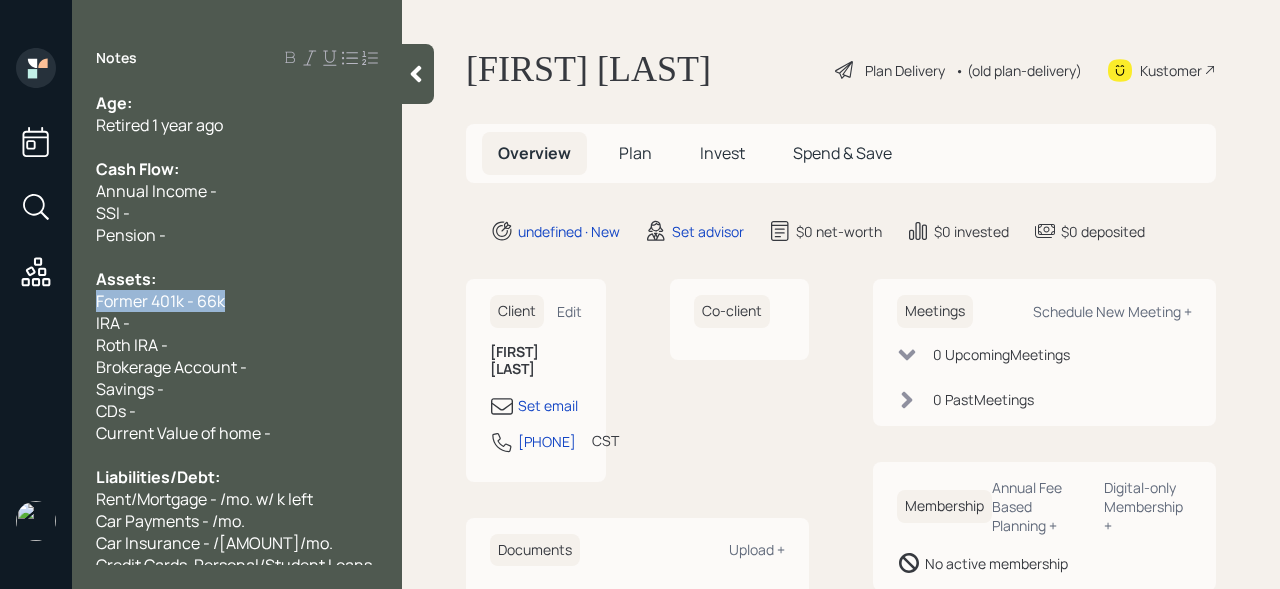 drag, startPoint x: 238, startPoint y: 305, endPoint x: 8, endPoint y: 305, distance: 230 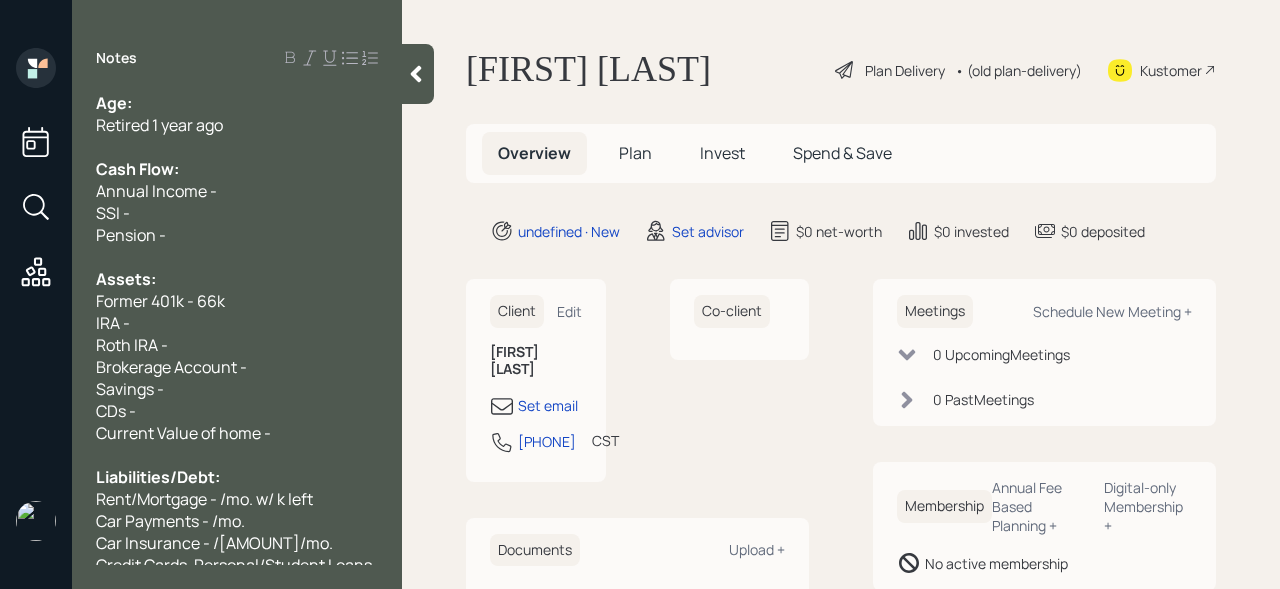 click on "Former 401k - 67k" at bounding box center (114, 103) 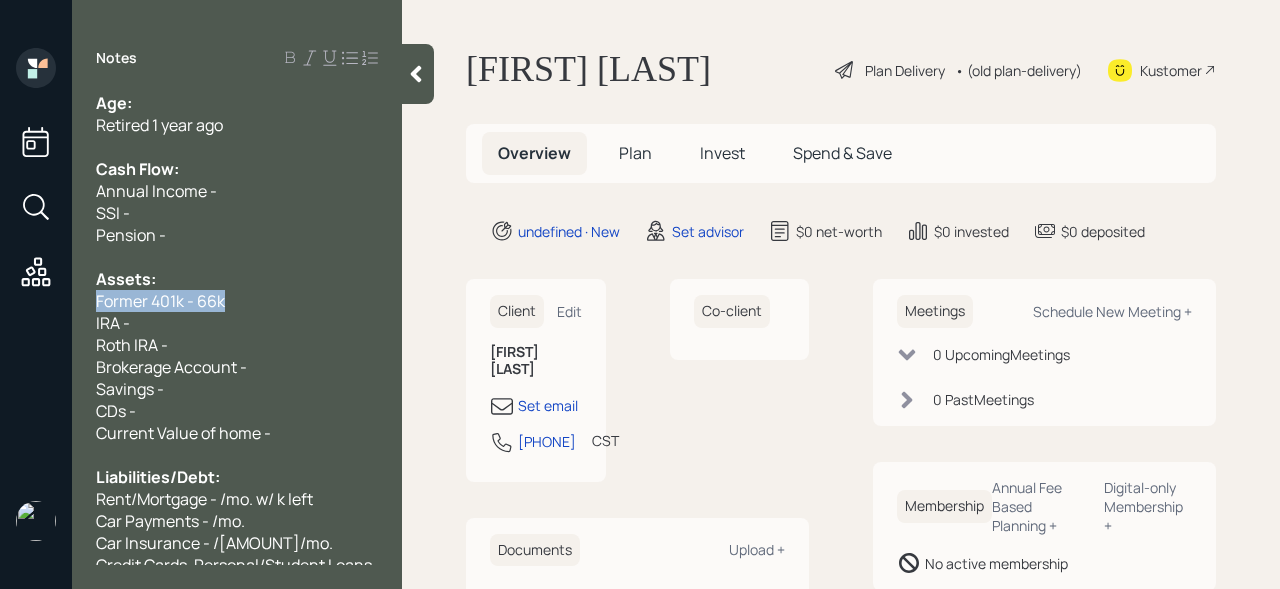 drag, startPoint x: 185, startPoint y: 302, endPoint x: 0, endPoint y: 301, distance: 185.0027 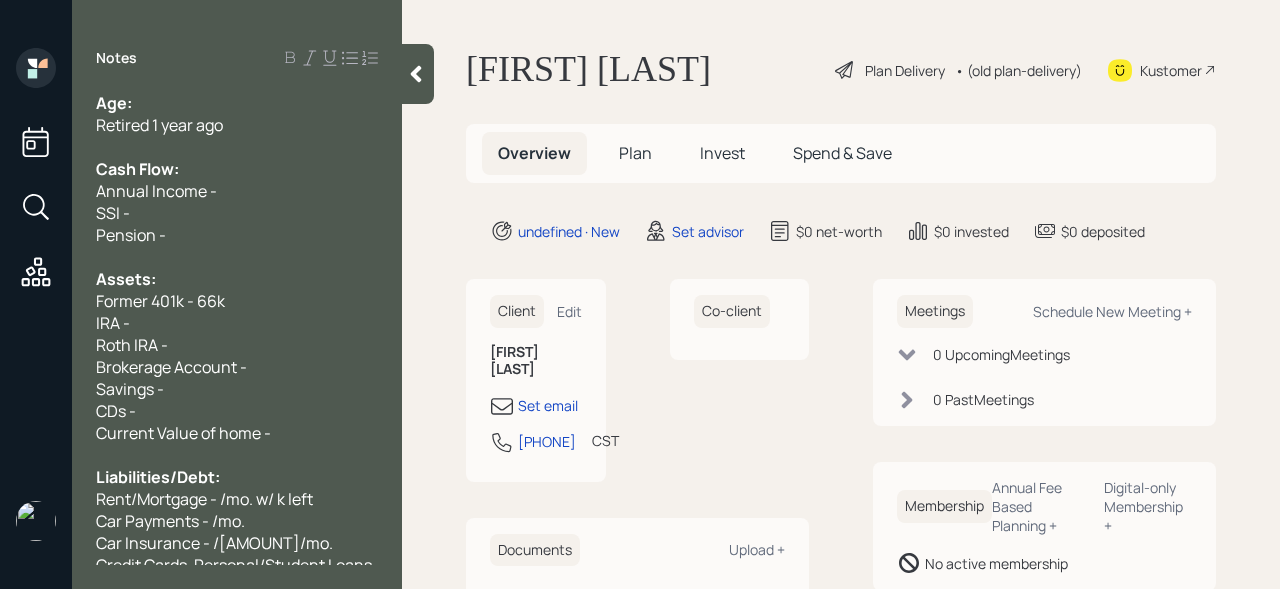 click on "Former 401k - 67k" at bounding box center (114, 103) 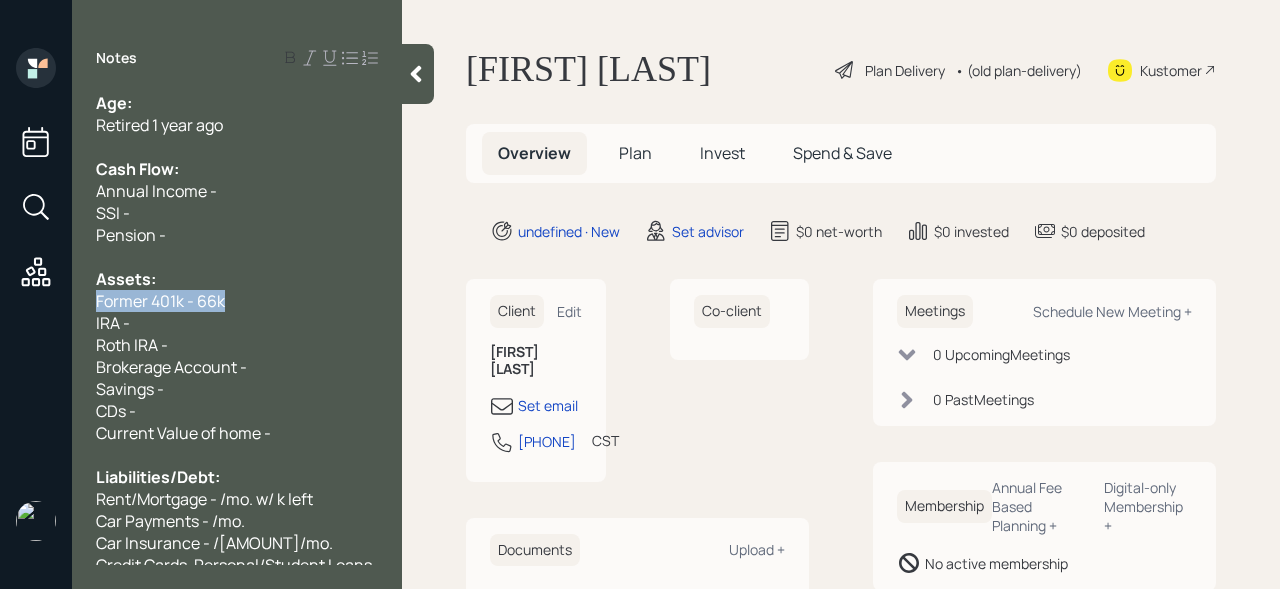 drag, startPoint x: 241, startPoint y: 299, endPoint x: 0, endPoint y: 298, distance: 241.00208 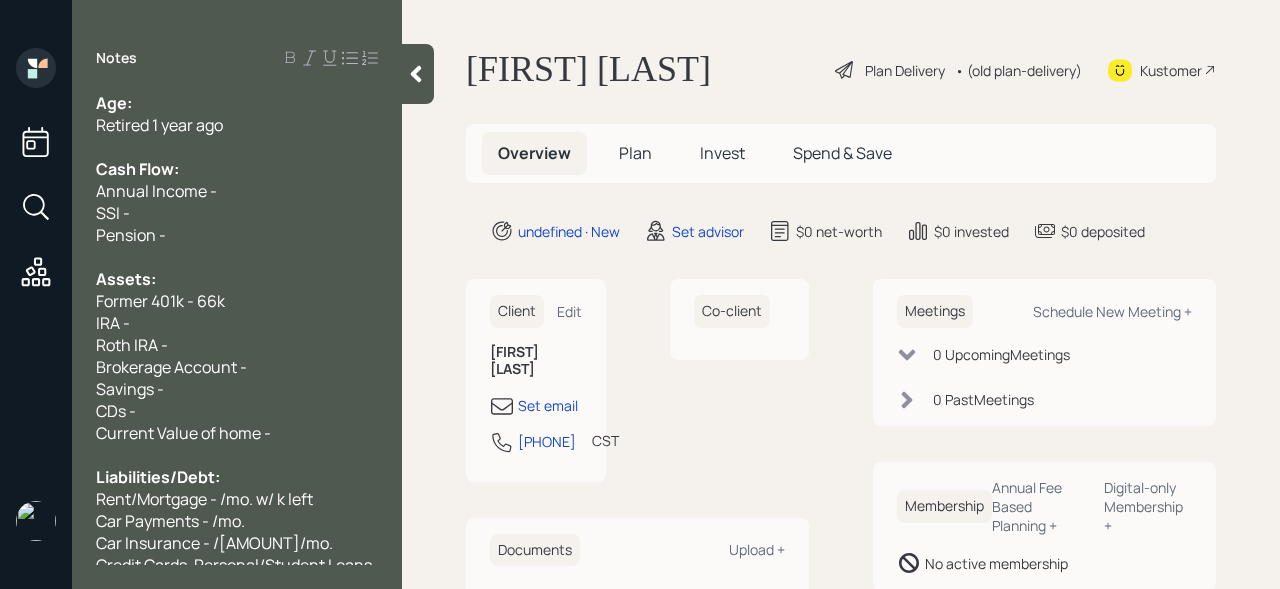 click on "Former 401k - 67k" at bounding box center (114, 103) 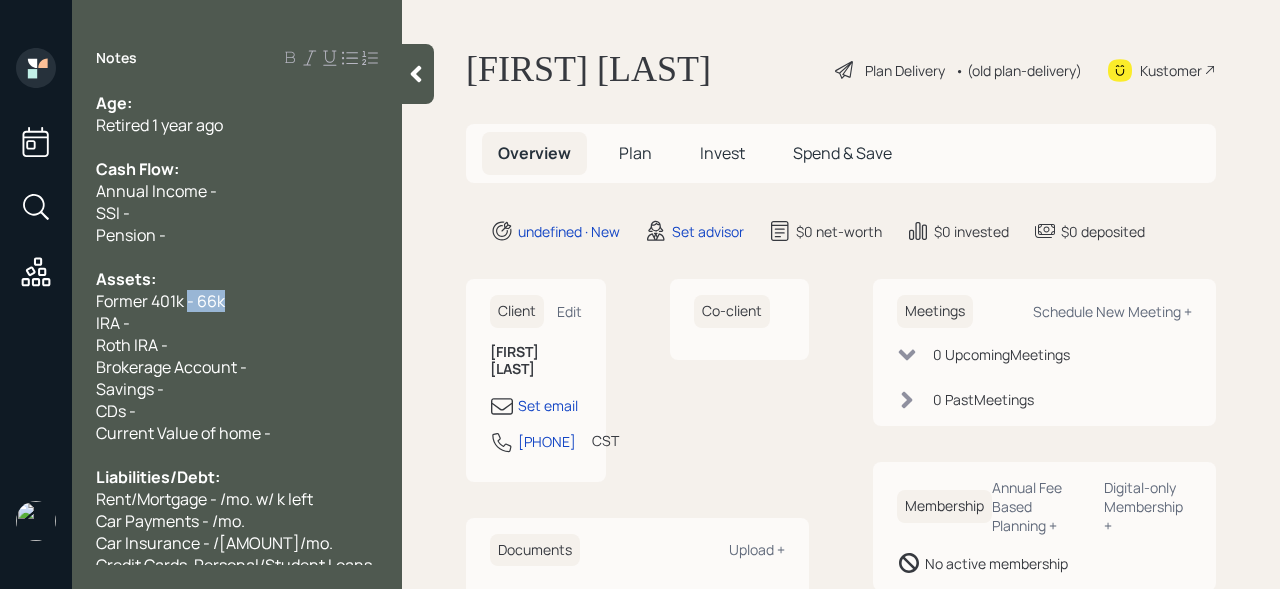 drag, startPoint x: 240, startPoint y: 297, endPoint x: 17, endPoint y: 297, distance: 223 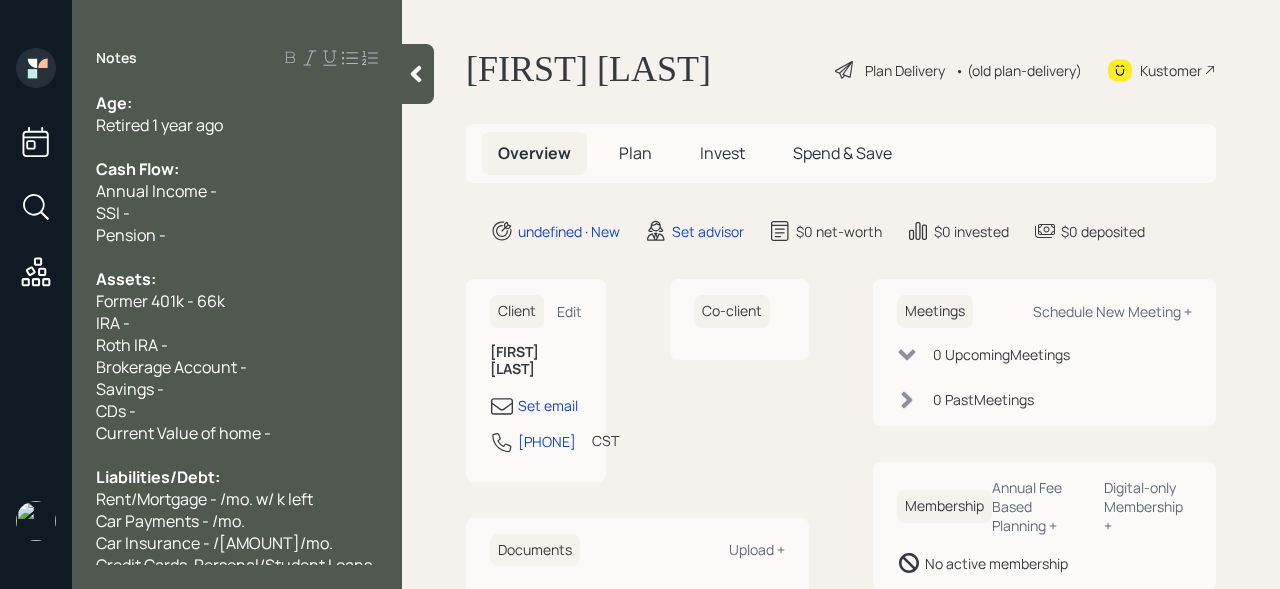 click on "Former 401k - 67k" at bounding box center (237, 103) 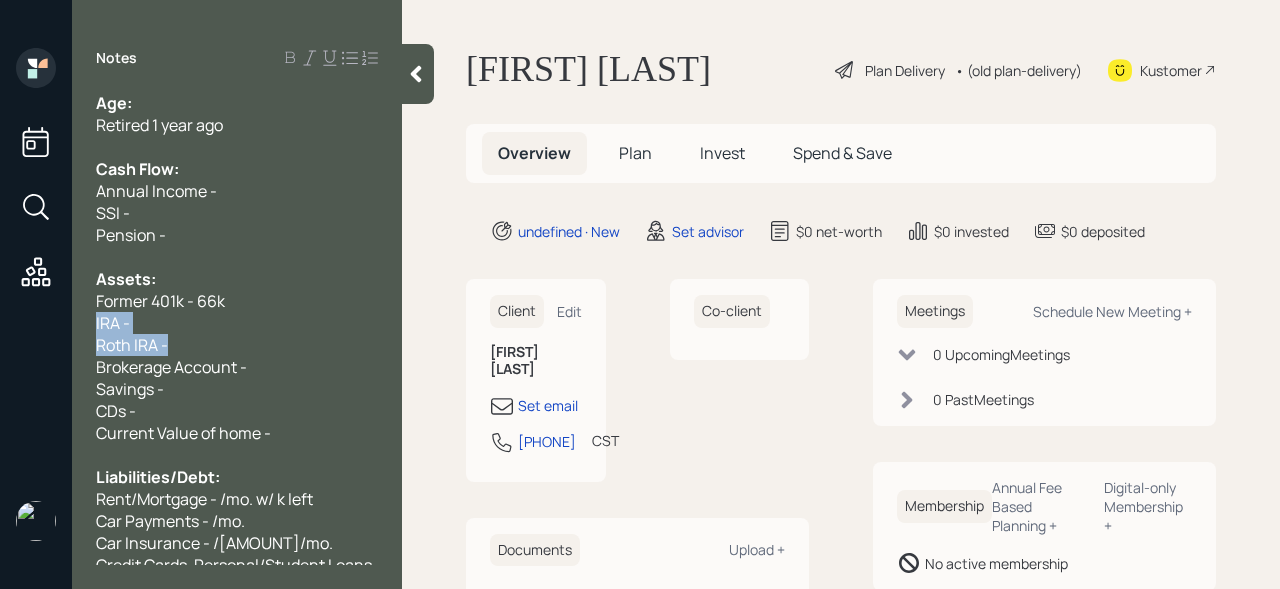 drag, startPoint x: 198, startPoint y: 348, endPoint x: 42, endPoint y: 322, distance: 158.15182 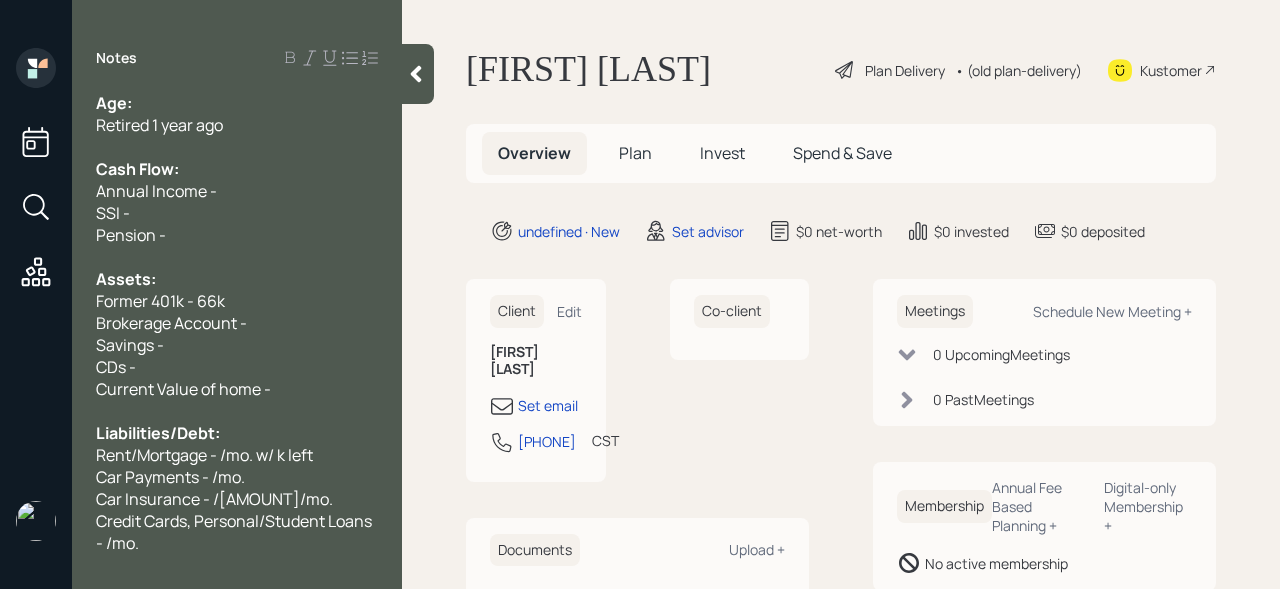 click on "Former 401k - 66k" at bounding box center (114, 103) 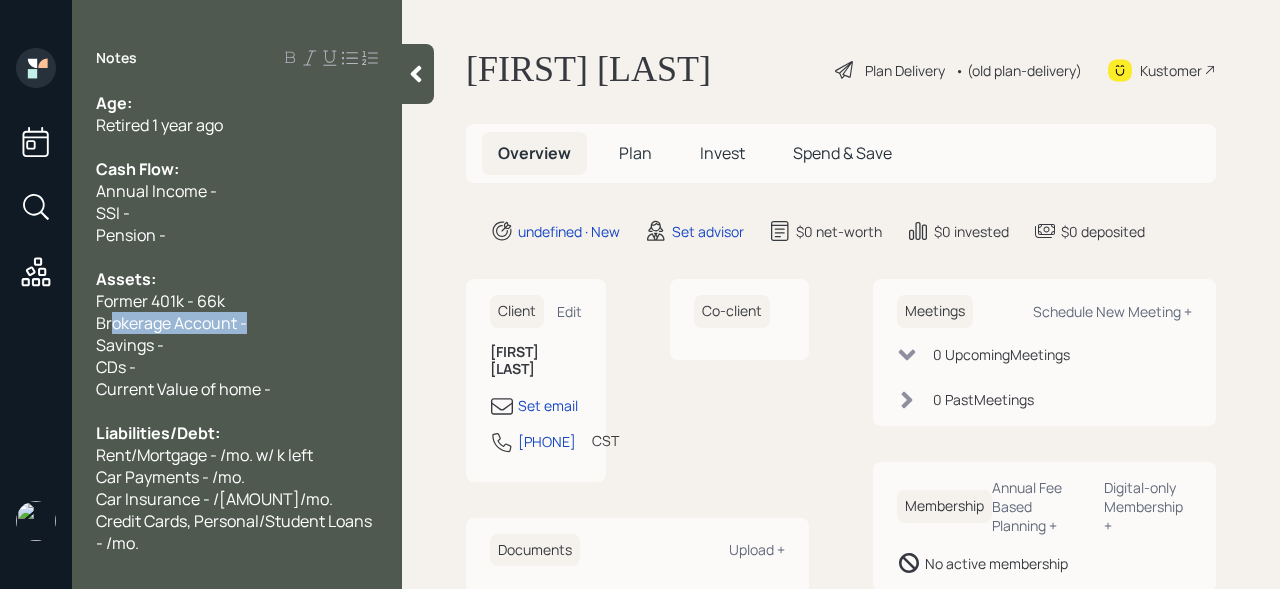 drag, startPoint x: 266, startPoint y: 316, endPoint x: 0, endPoint y: 312, distance: 266.03006 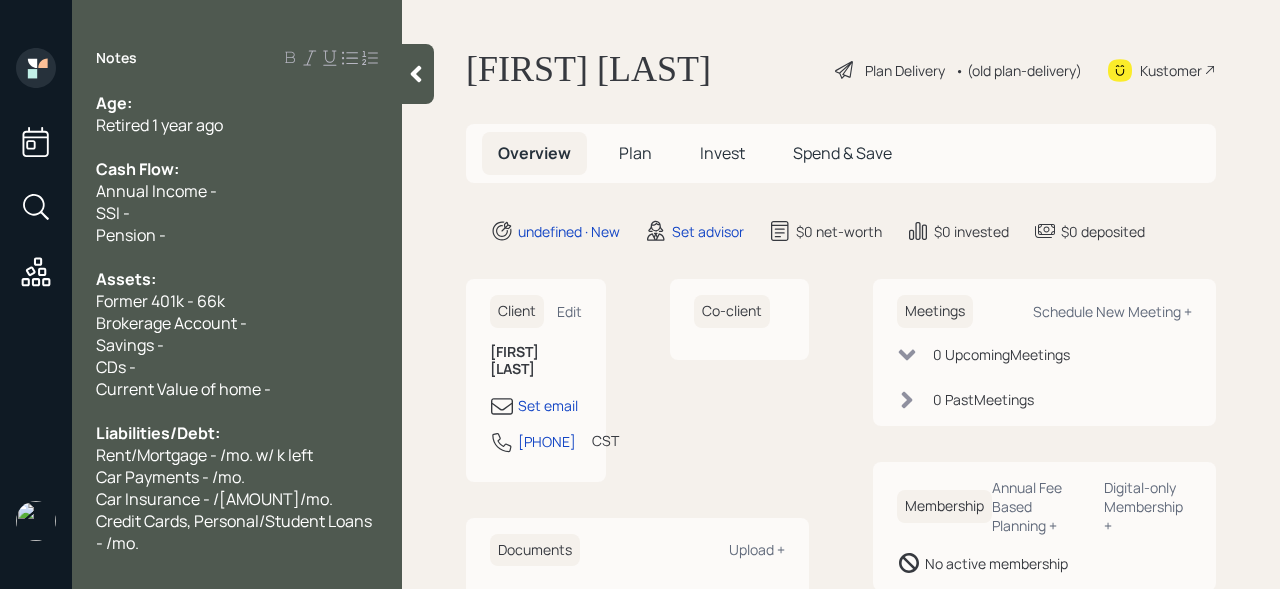 click on "Former 401k - 66k" at bounding box center [114, 103] 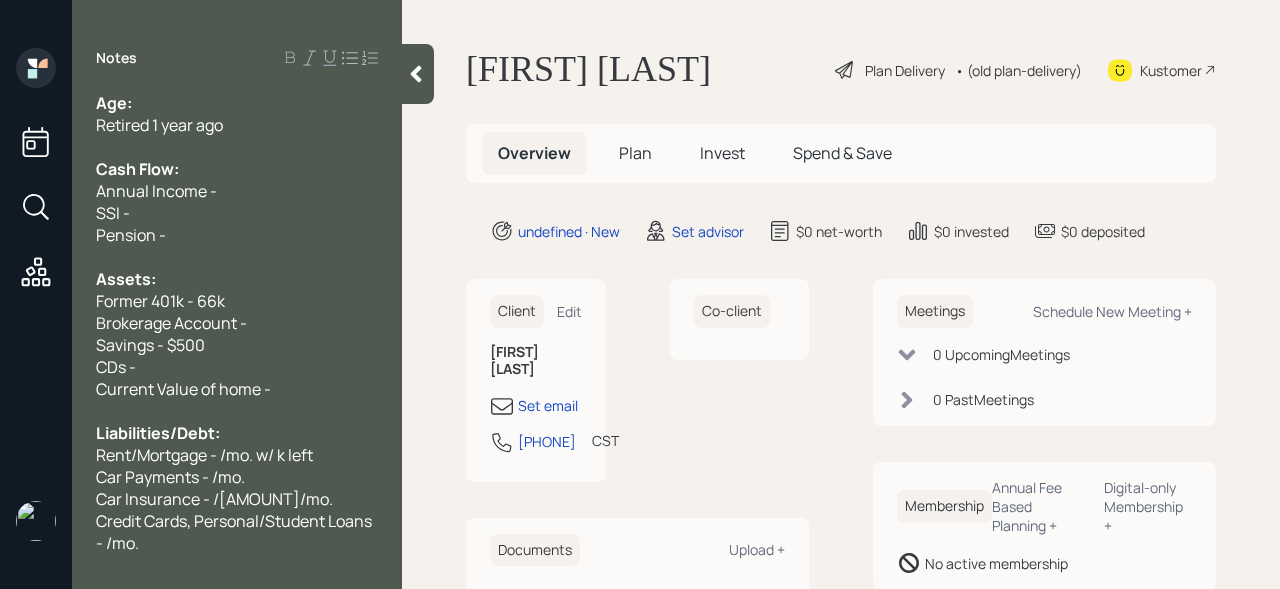 click on "Current Value of home -" at bounding box center (114, 103) 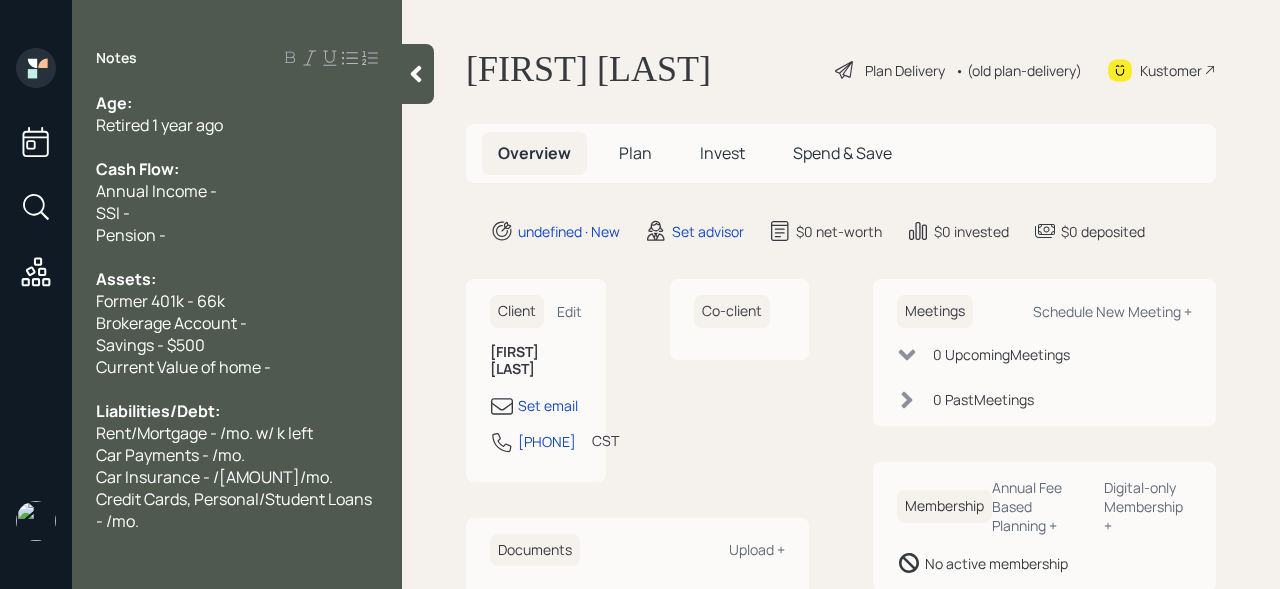 click on "Age:  Retired 1 year ago Cash Flow: Annual Income - SSI - Pension - Assets: Former 401k - 66k Brokerage Account - Savings - $500 Current Value of home - Liabilities/Debt: Rent/Mortgage - /mo. w/ k left Car Payments - /mo. Car Insurance - /mo. Credit Cards, Personal/Student Loans - /mo." at bounding box center (237, 312) 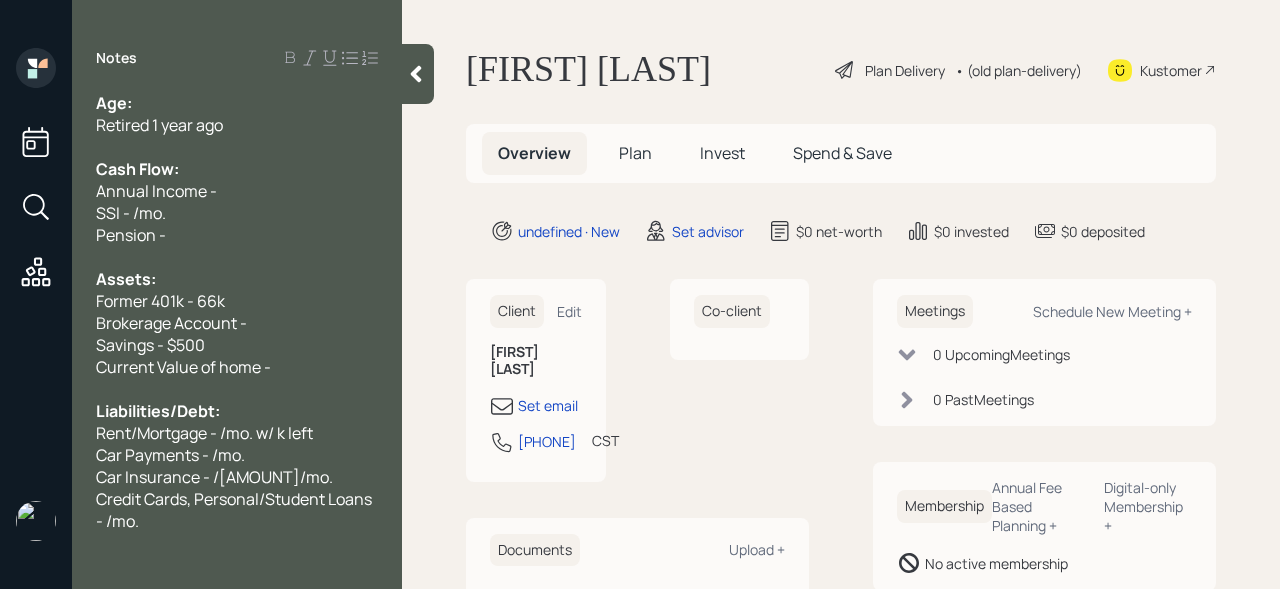 click on "Age:" at bounding box center (237, 103) 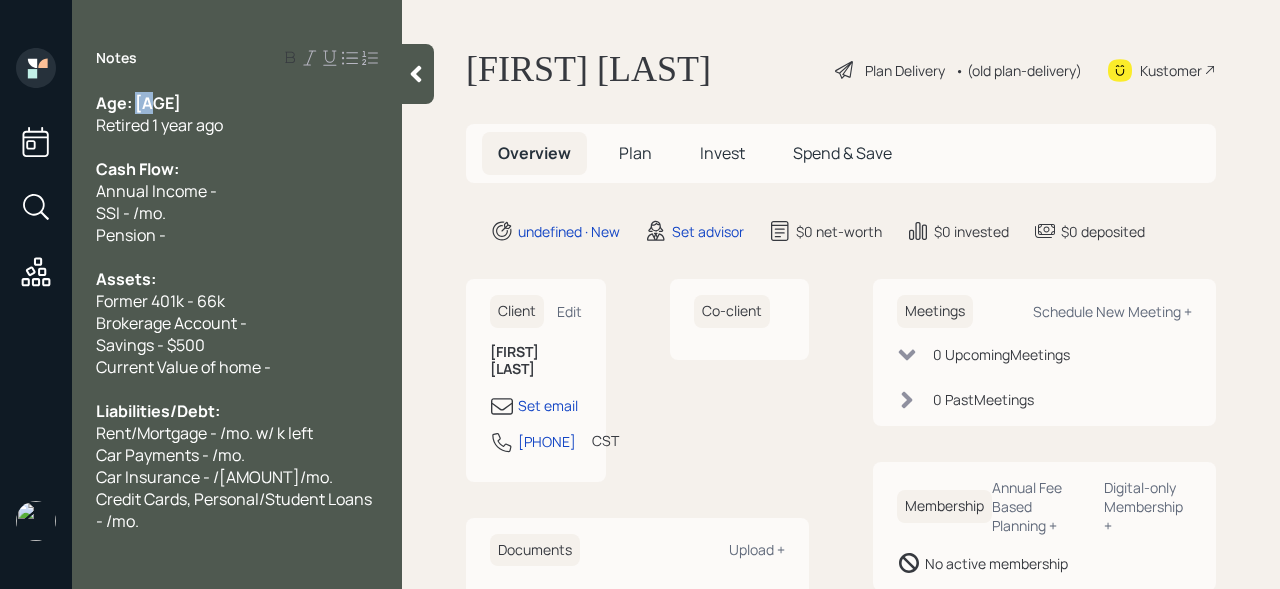 drag, startPoint x: 153, startPoint y: 93, endPoint x: 135, endPoint y: 93, distance: 18 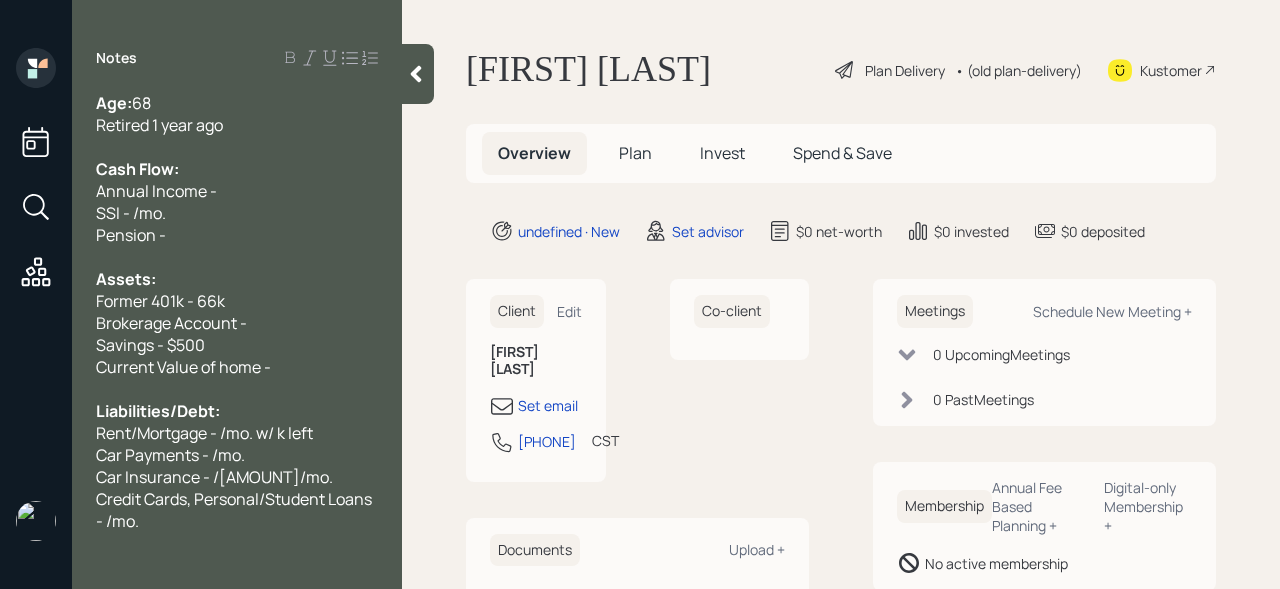 click on "SSI - /mo." at bounding box center [237, 103] 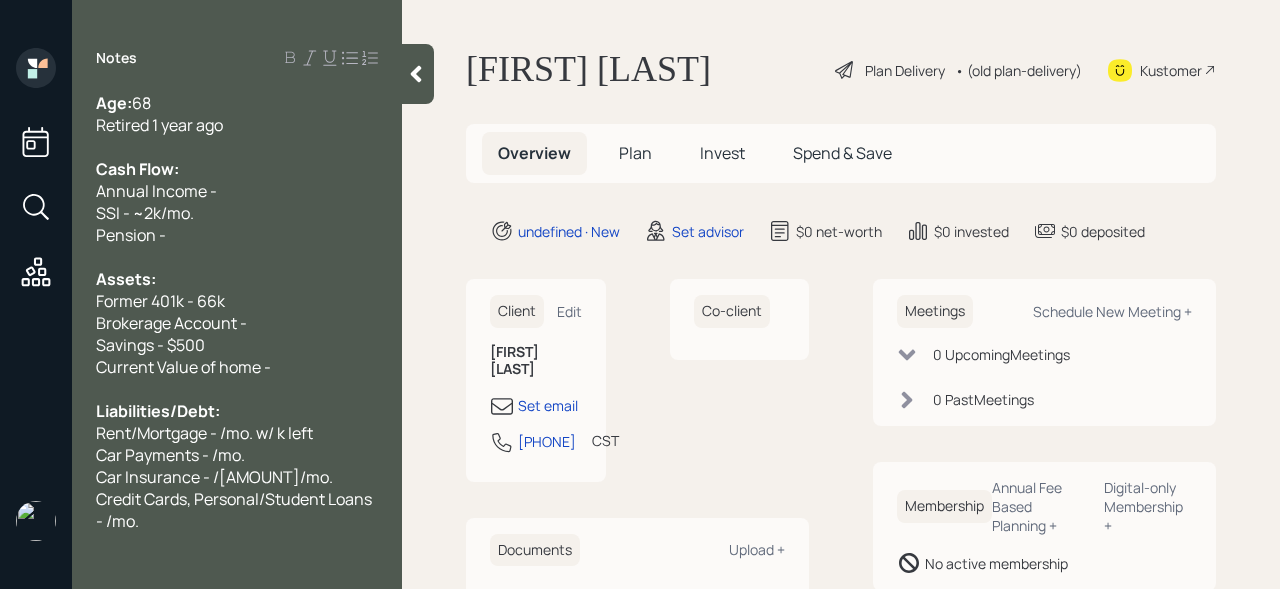 click on "Annual Income -" at bounding box center (237, 103) 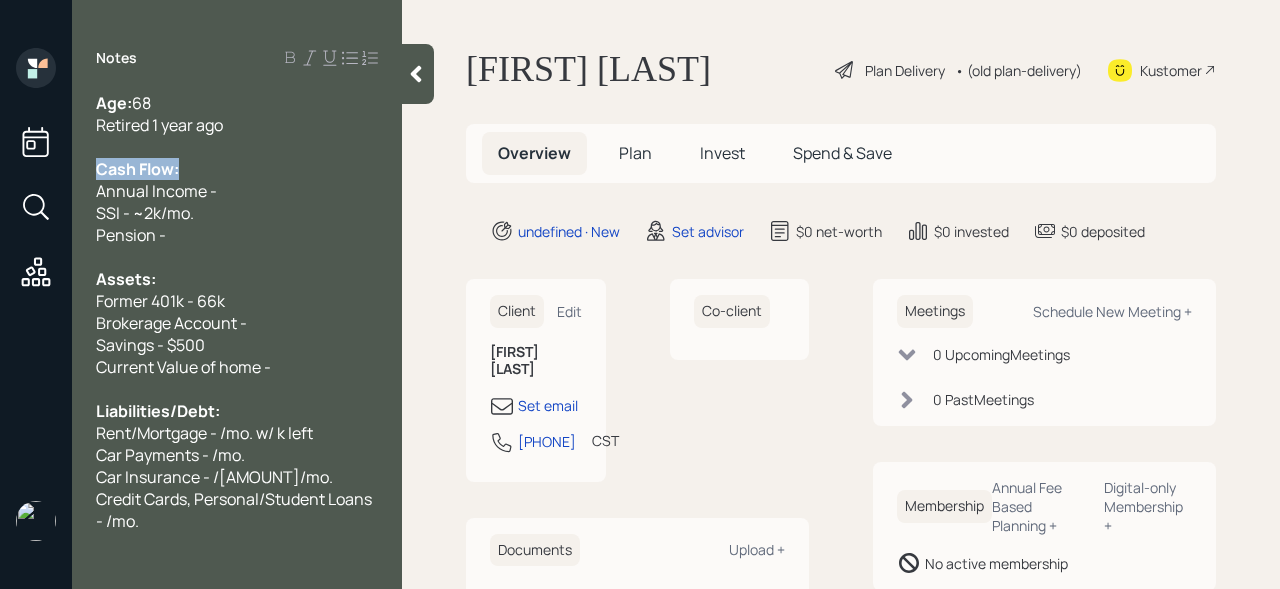 drag, startPoint x: 248, startPoint y: 179, endPoint x: 0, endPoint y: 179, distance: 248 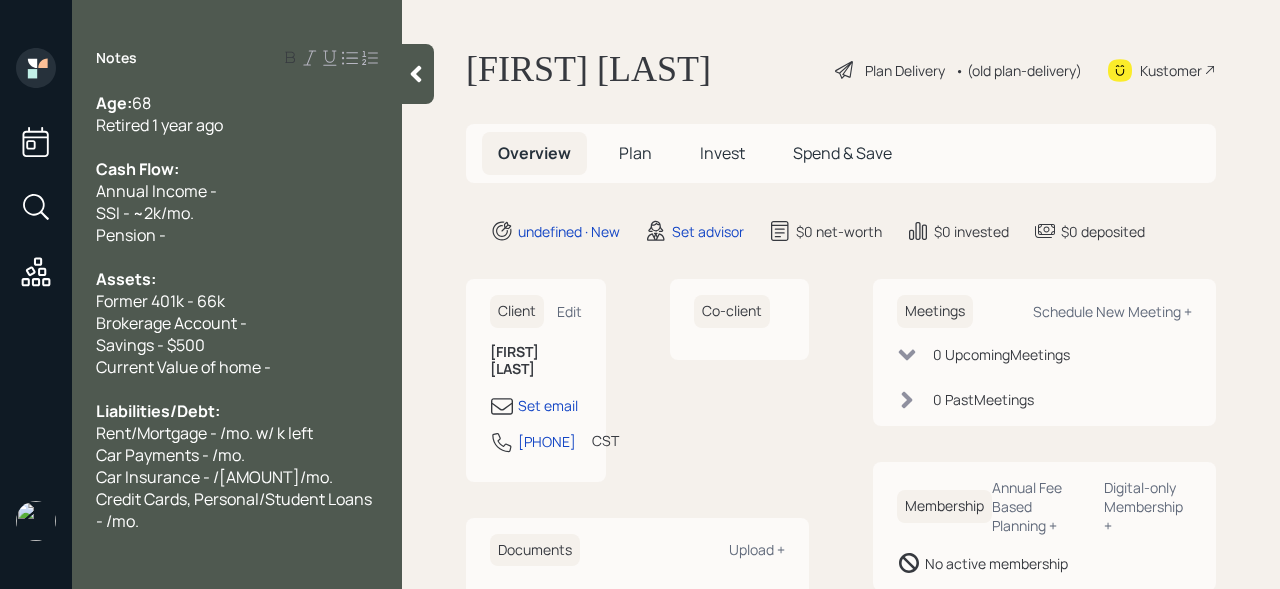 click on "SSI - ~[AMOUNT]/mo." at bounding box center [237, 103] 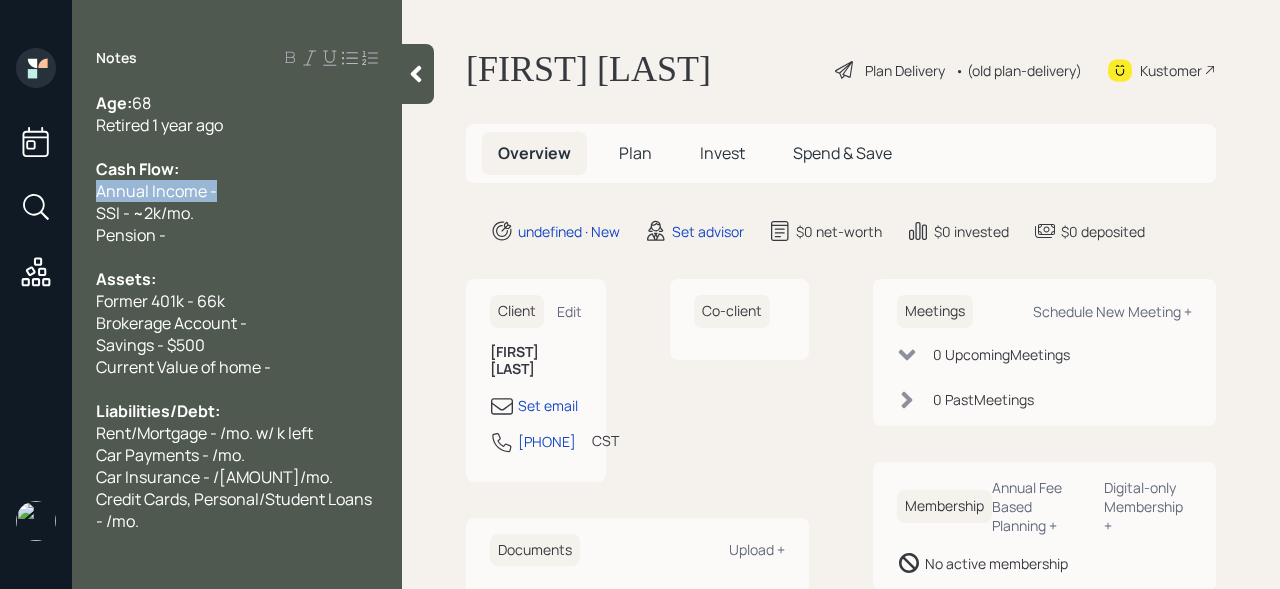 drag, startPoint x: 295, startPoint y: 198, endPoint x: 19, endPoint y: 198, distance: 276 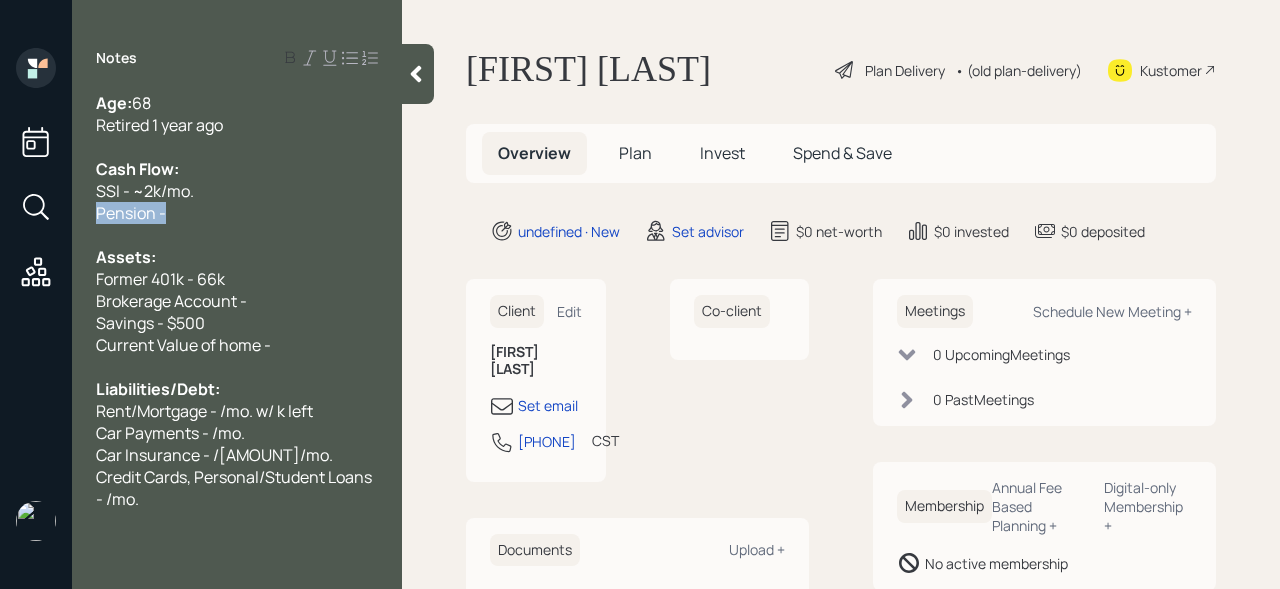drag, startPoint x: 189, startPoint y: 216, endPoint x: 33, endPoint y: 216, distance: 156 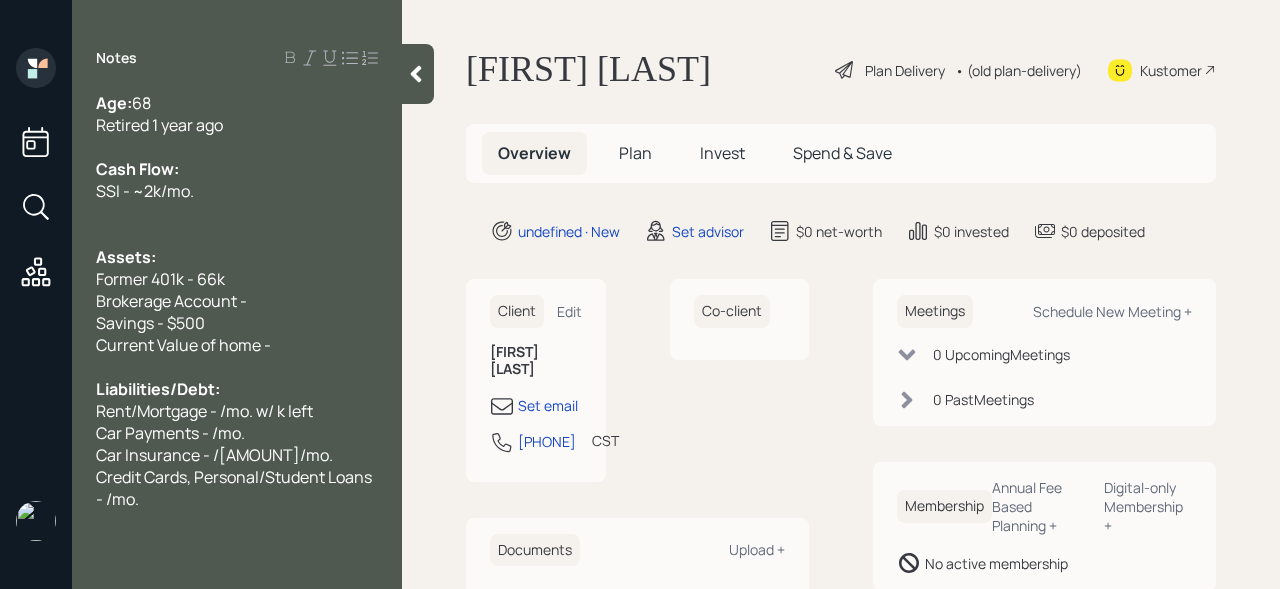click at bounding box center [237, 103] 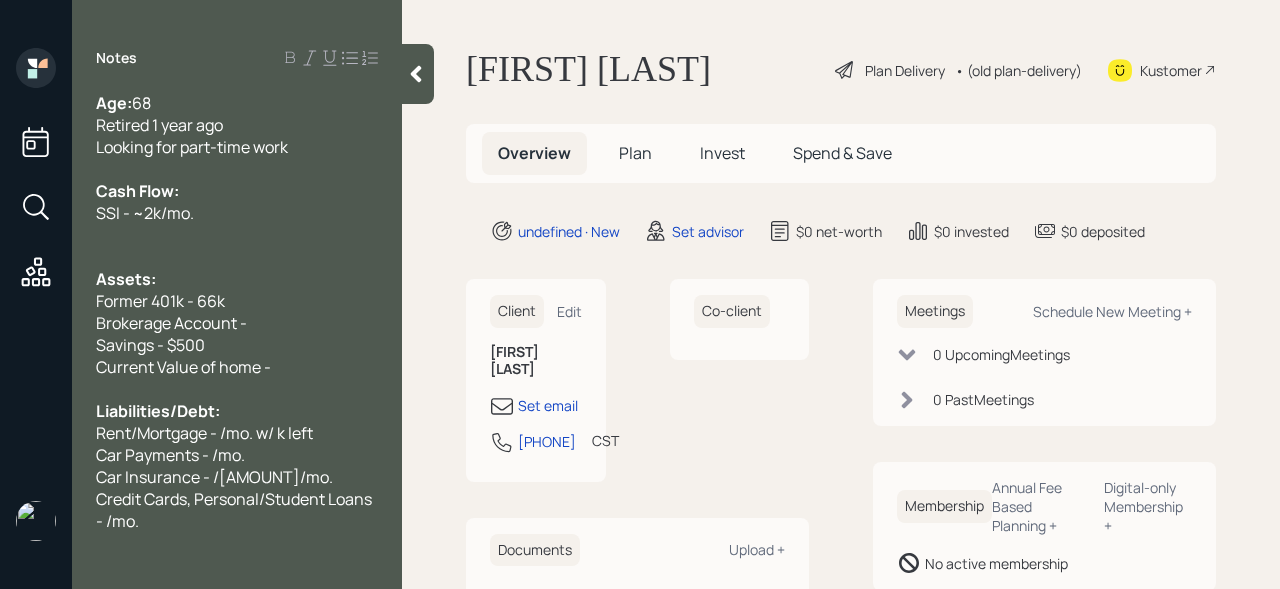 click on "Former 401k - 66k" at bounding box center [237, 103] 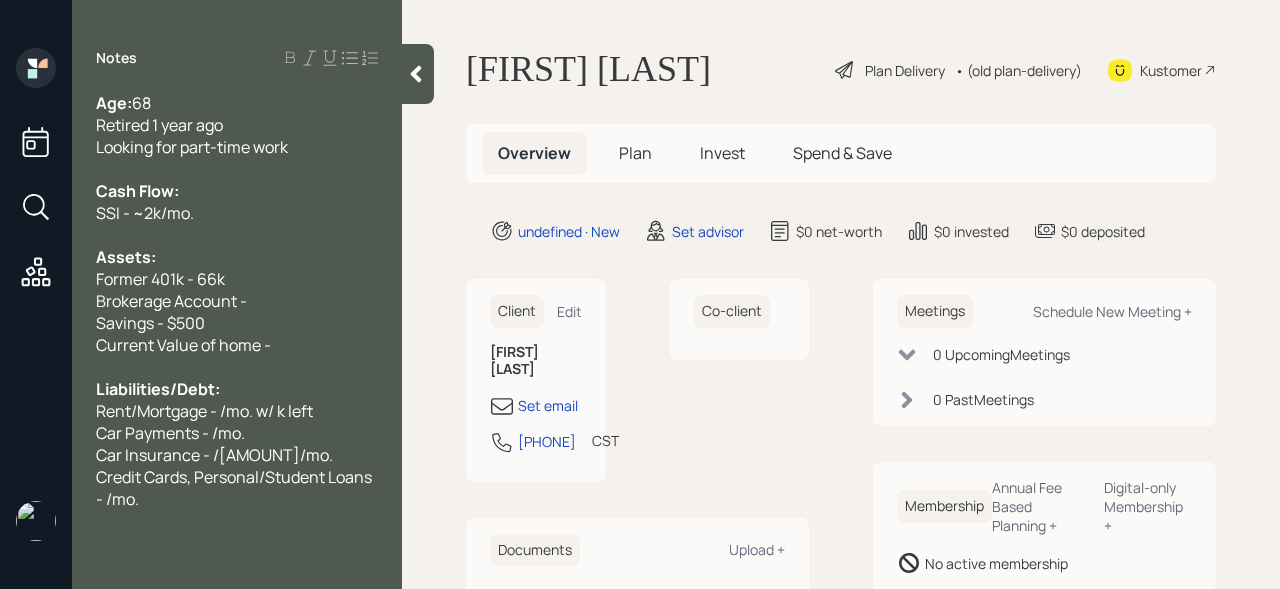 click on "Liabilities/Debt:" at bounding box center (237, 103) 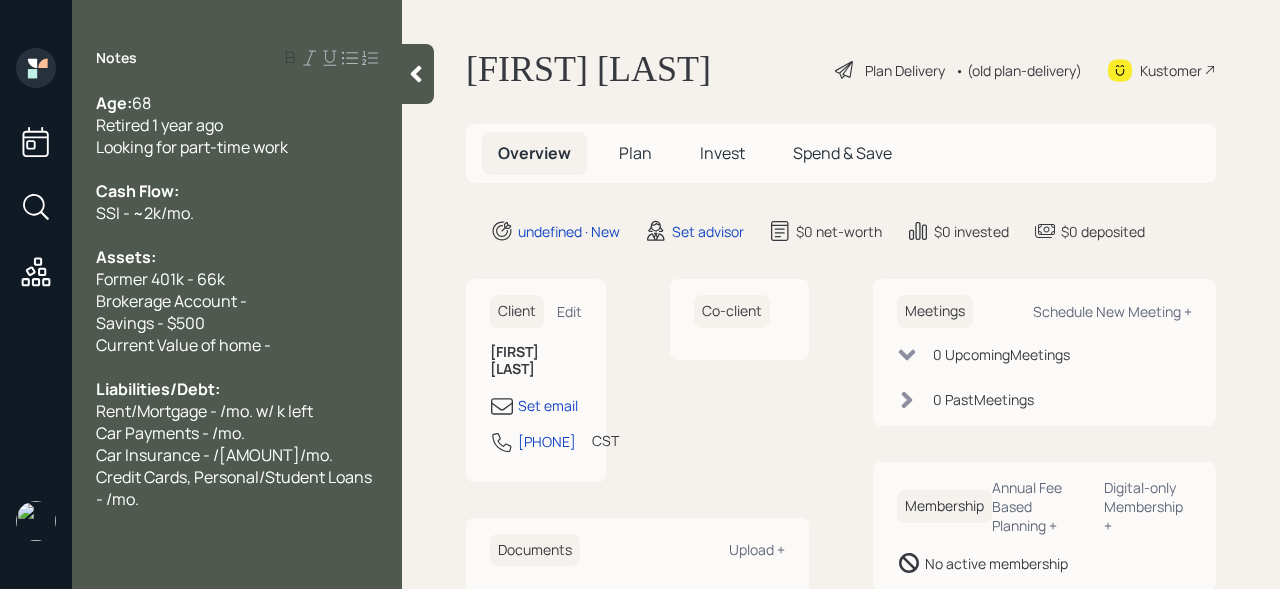 click on "Current Value of home -" at bounding box center [237, 103] 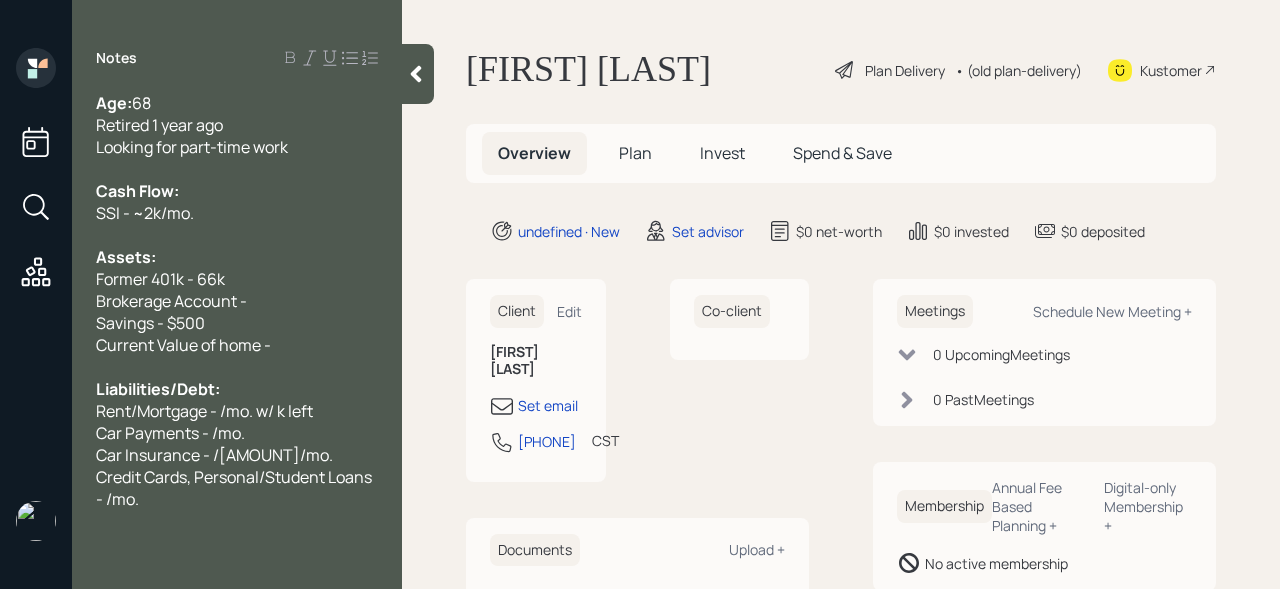 click on "Former 401k - 66k" at bounding box center (237, 103) 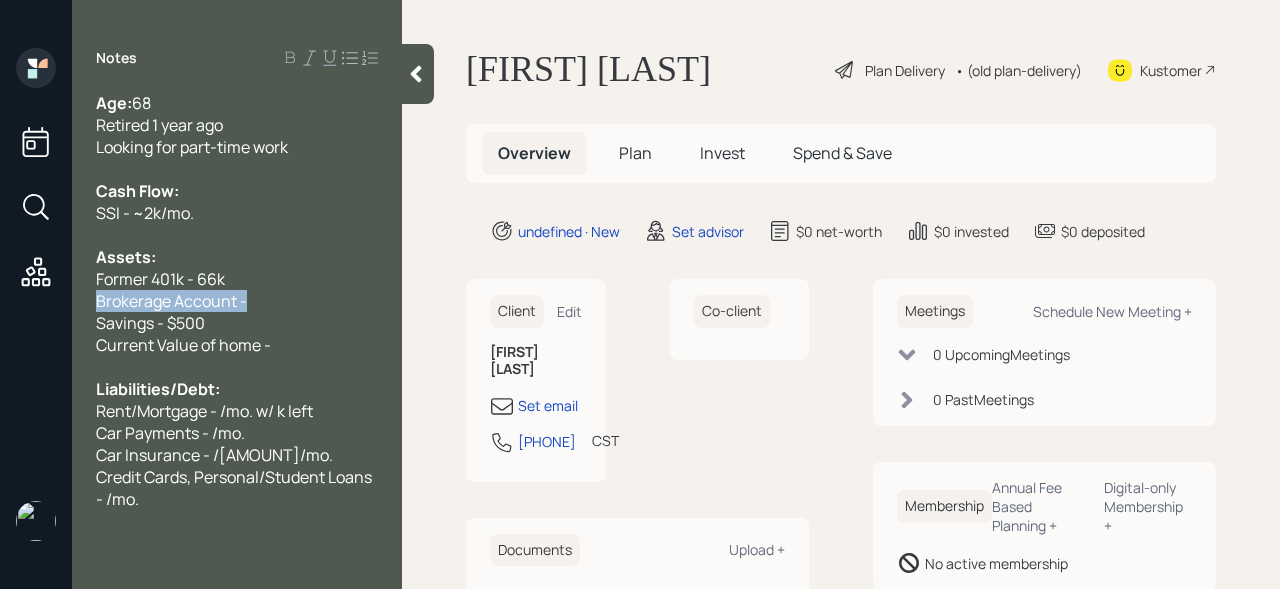 drag, startPoint x: 353, startPoint y: 293, endPoint x: 0, endPoint y: 293, distance: 353 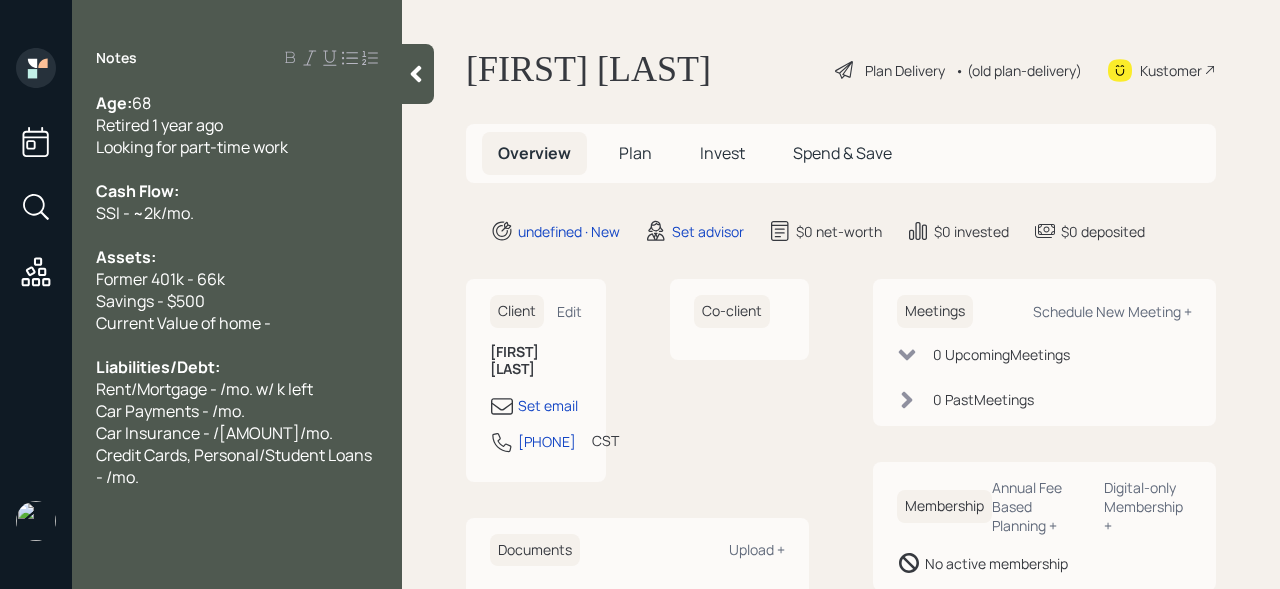 click on "Credit Cards, Personal/Student Loans - /mo." at bounding box center (237, 103) 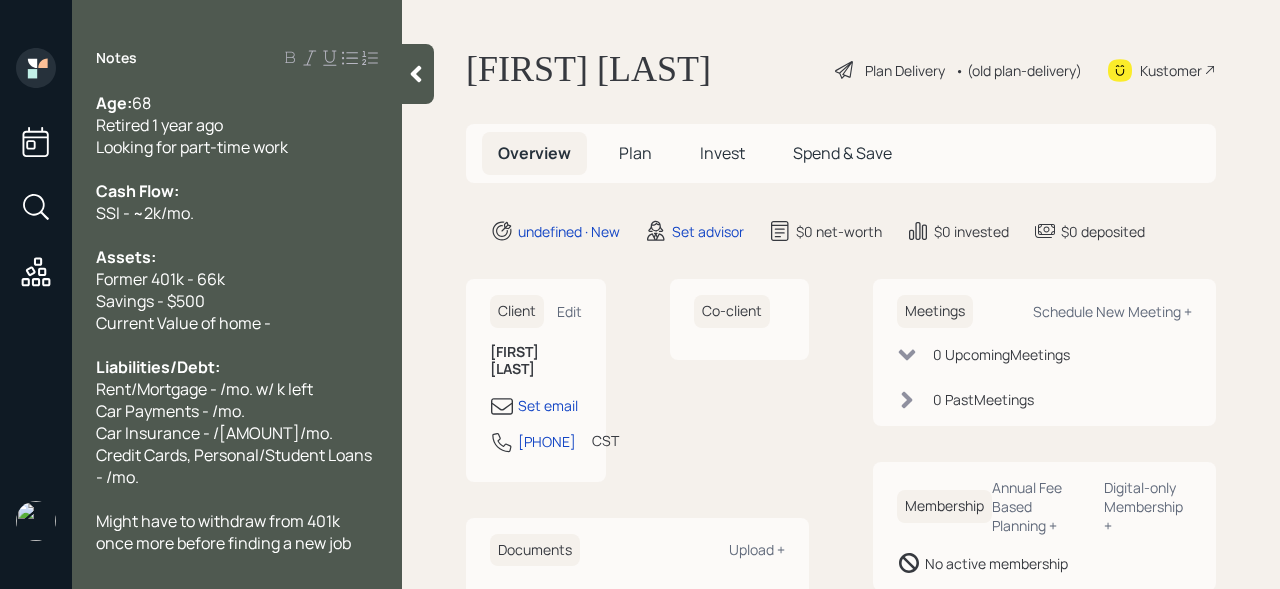 click on "Liabilities/Debt:" at bounding box center [237, 103] 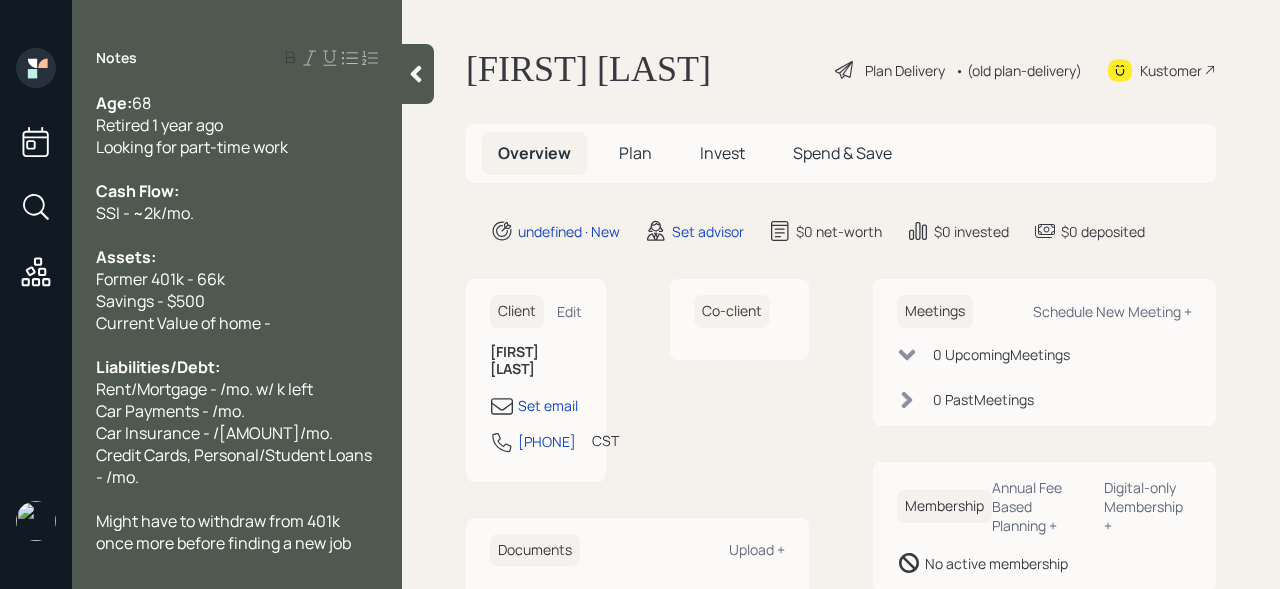 click on "Current Value of home -" at bounding box center (237, 103) 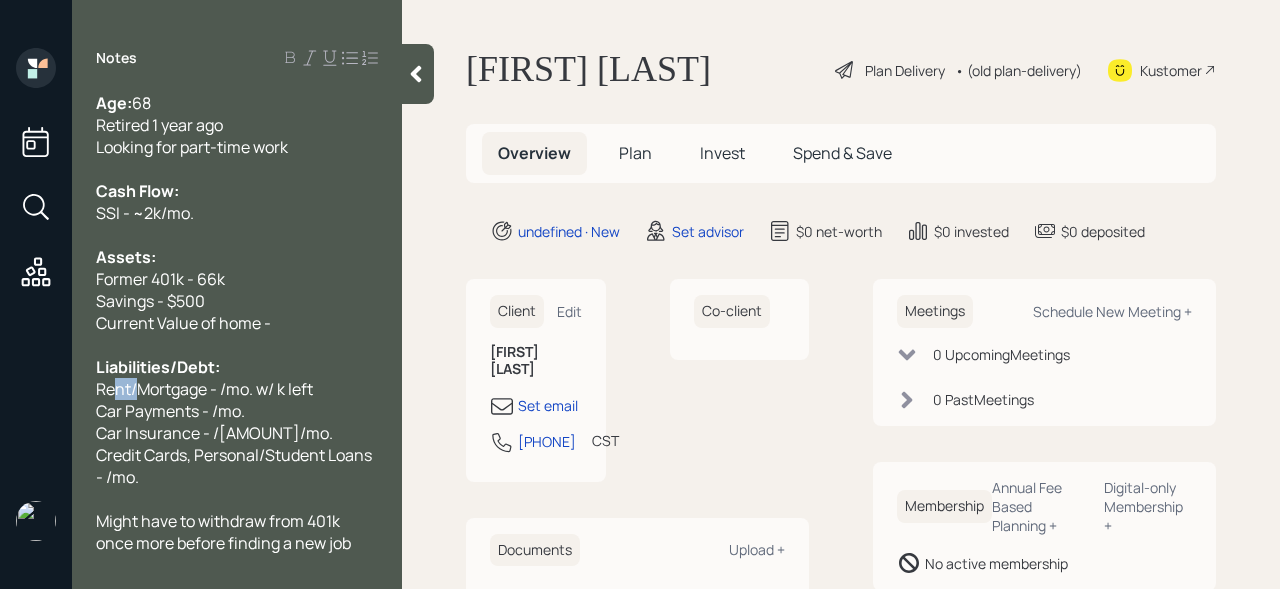 drag, startPoint x: 138, startPoint y: 386, endPoint x: 50, endPoint y: 386, distance: 88 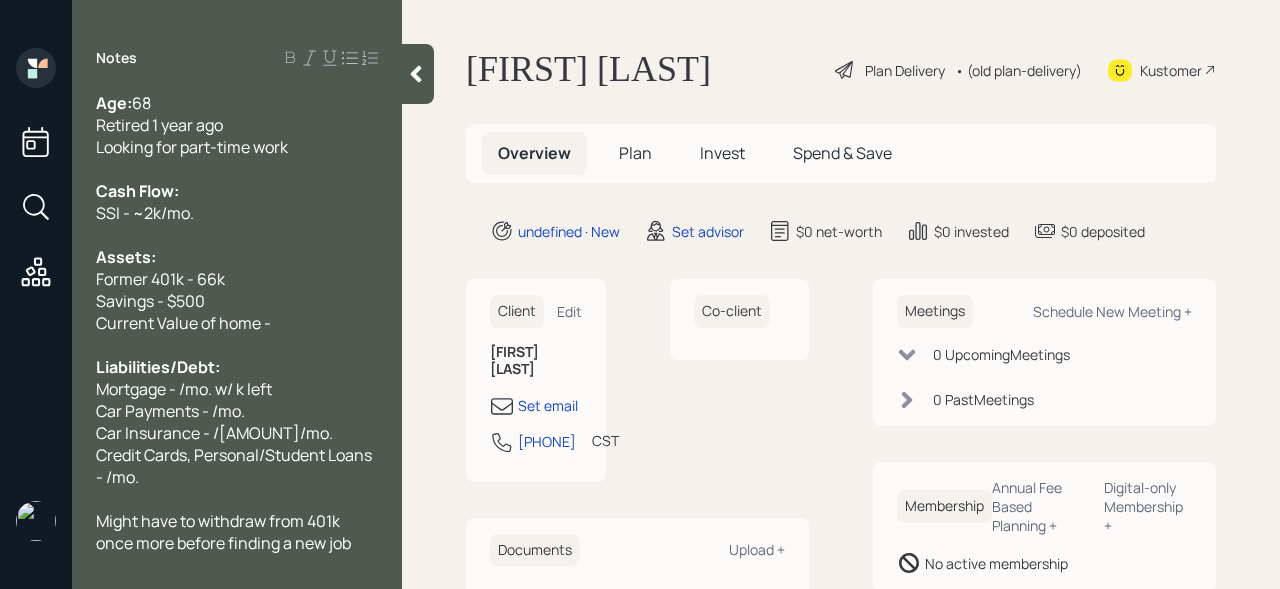 click on "Cash Flow:" at bounding box center (237, 103) 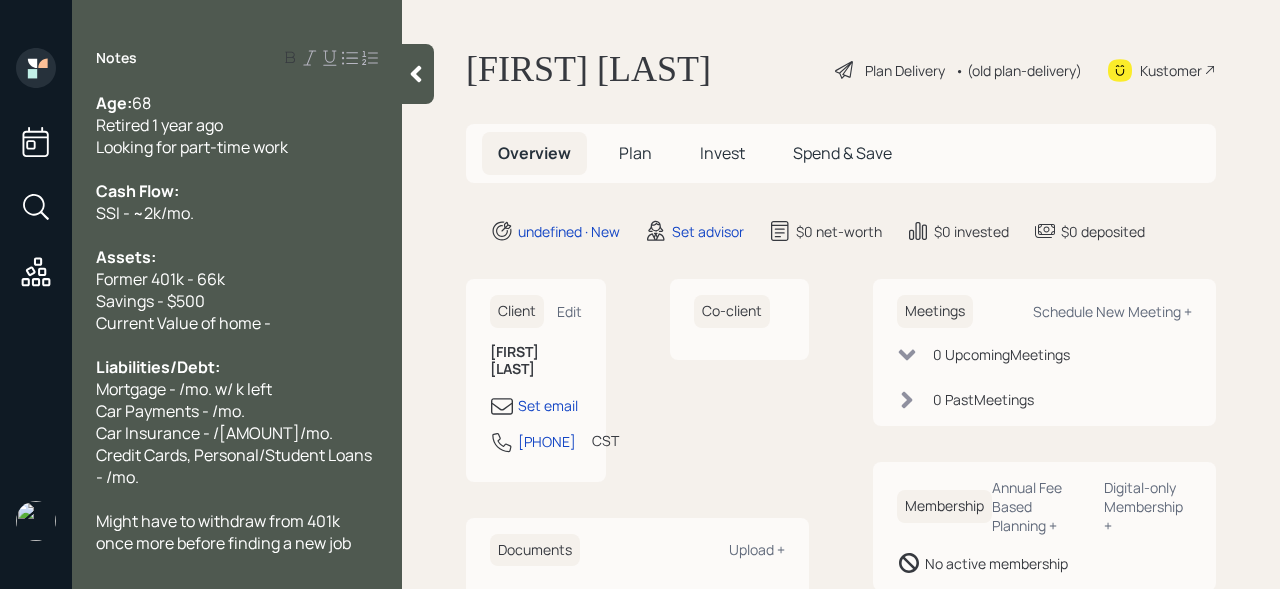 click at bounding box center (237, 103) 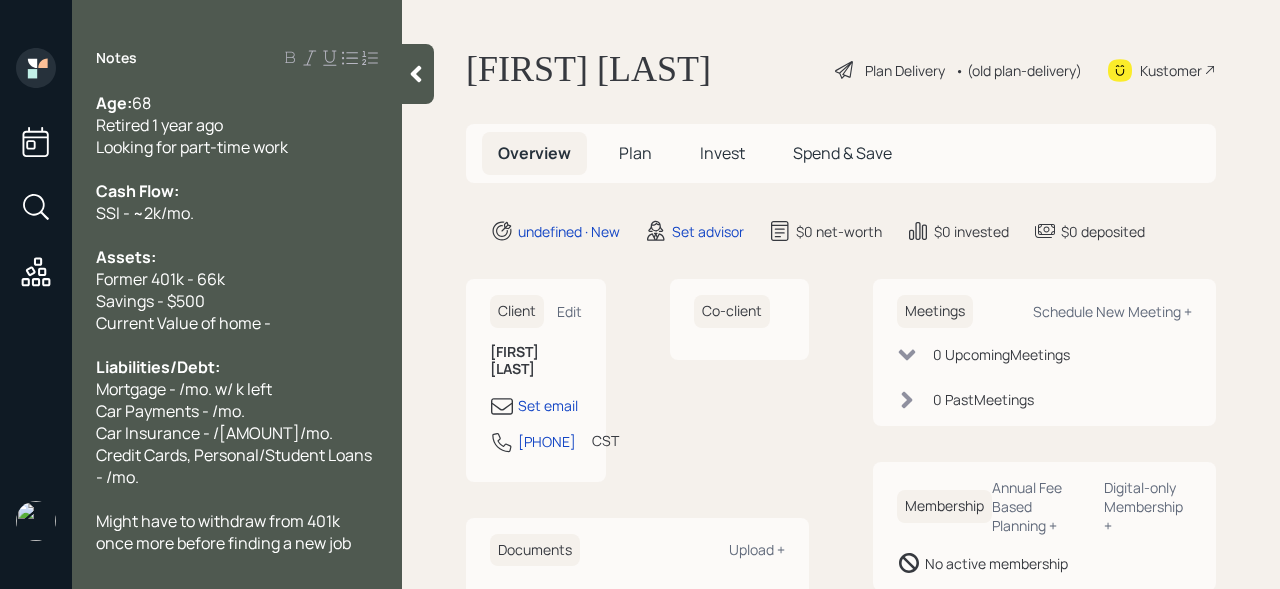 click on "Savings - $500" at bounding box center [237, 103] 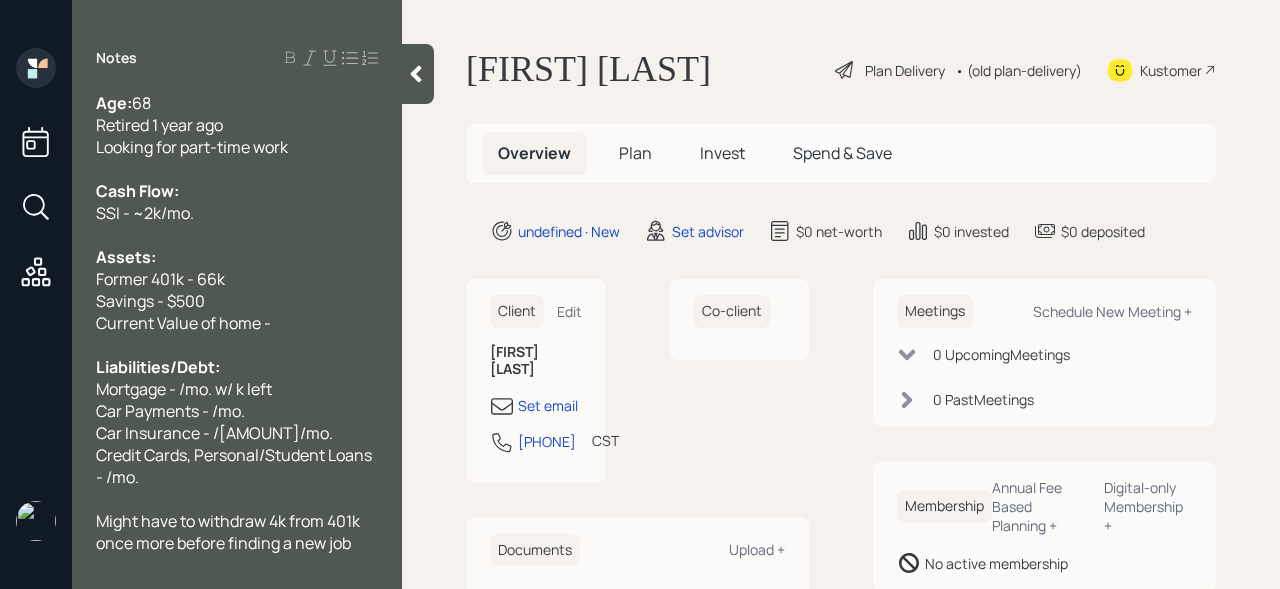 click on "Liabilities/Debt:" at bounding box center [237, 103] 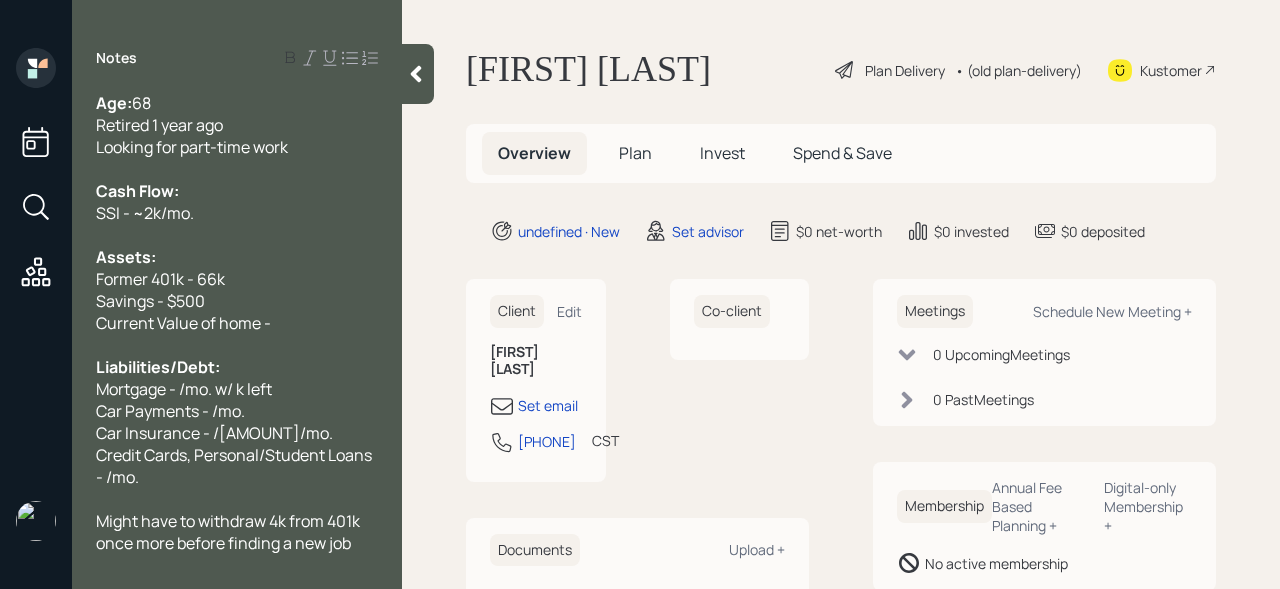 click on "Liabilities/Debt:" at bounding box center [114, 103] 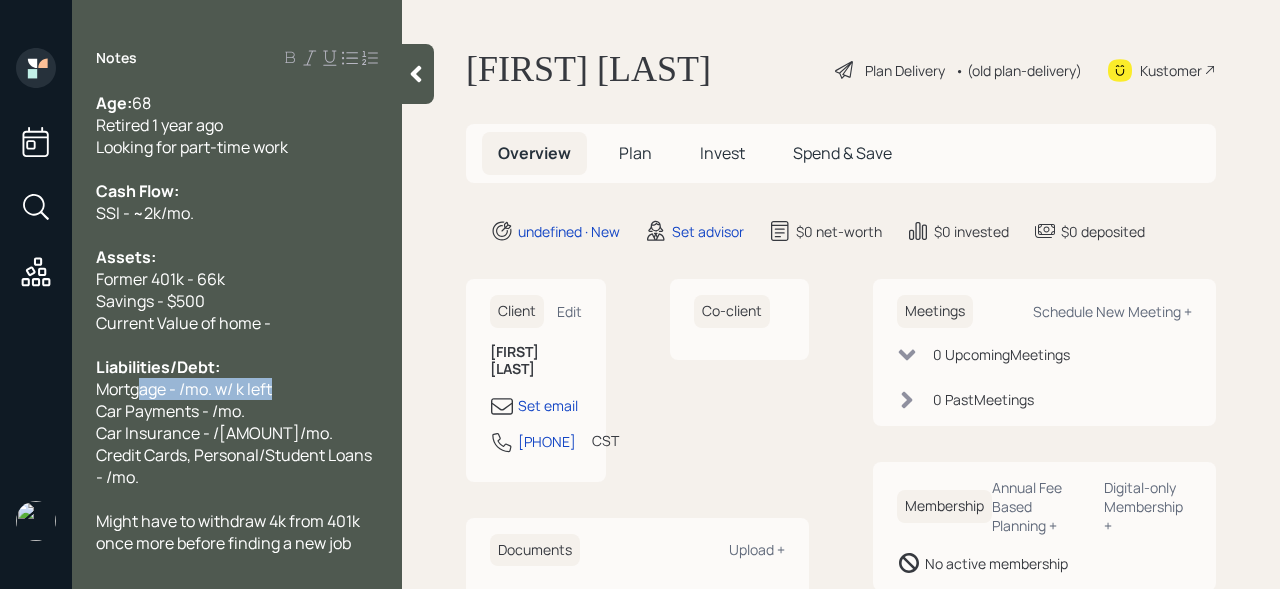 drag, startPoint x: 351, startPoint y: 392, endPoint x: 140, endPoint y: 395, distance: 211.02133 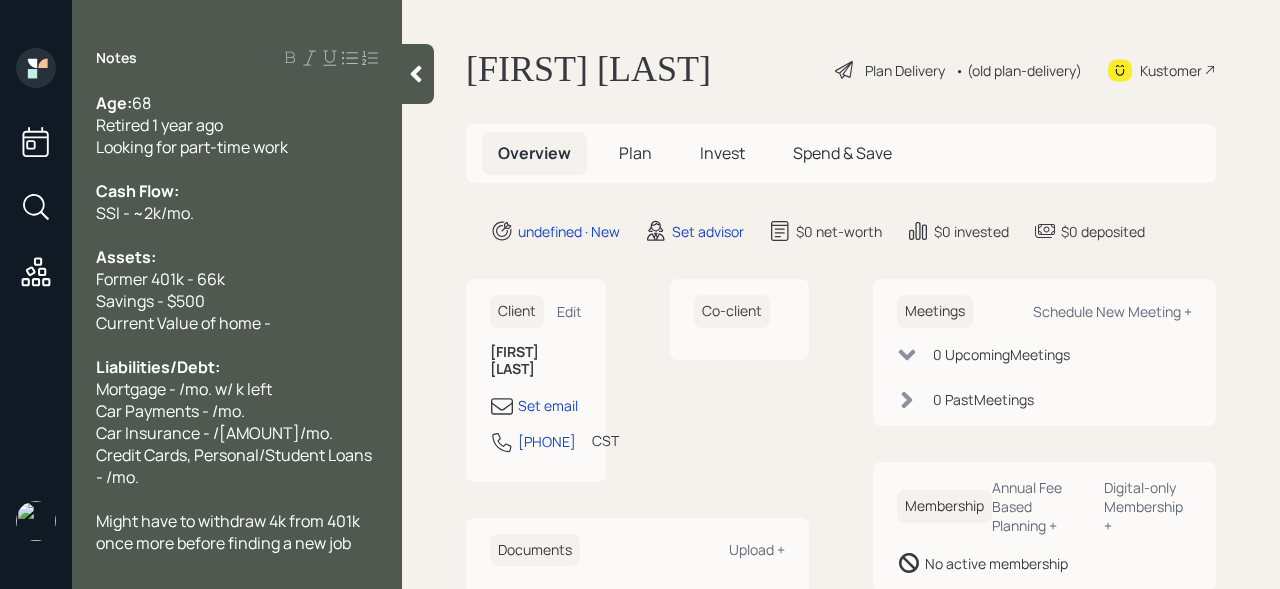 click on "Mortgage - /mo. w/ k left" at bounding box center [114, 103] 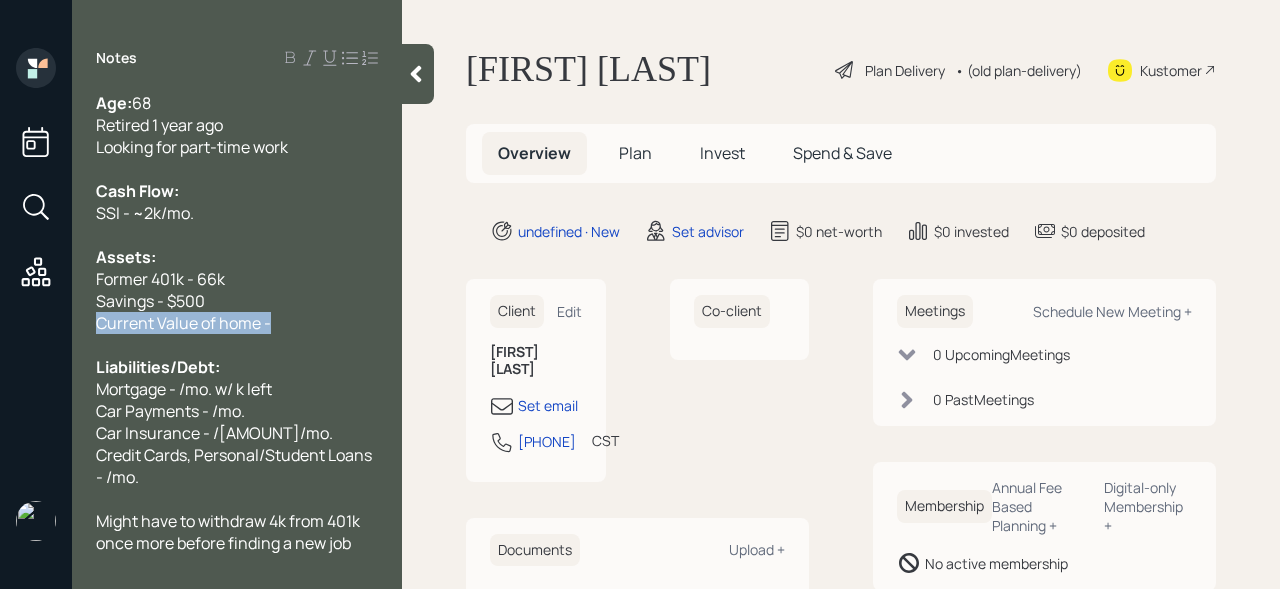 drag, startPoint x: 303, startPoint y: 315, endPoint x: 0, endPoint y: 315, distance: 303 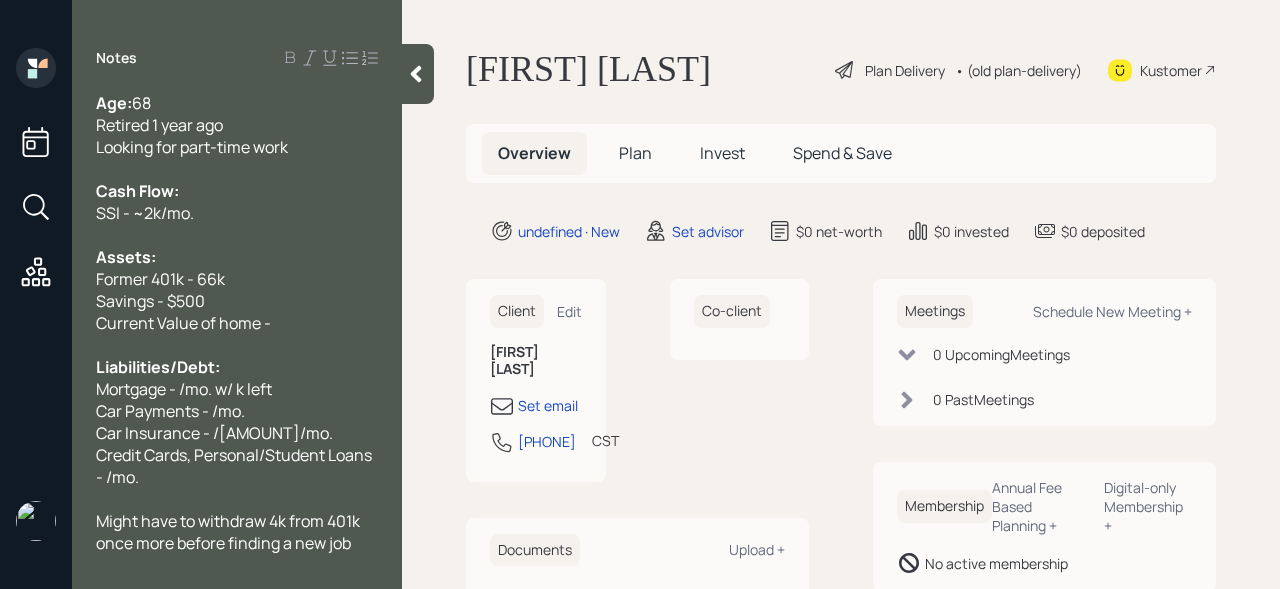 click at bounding box center (237, 103) 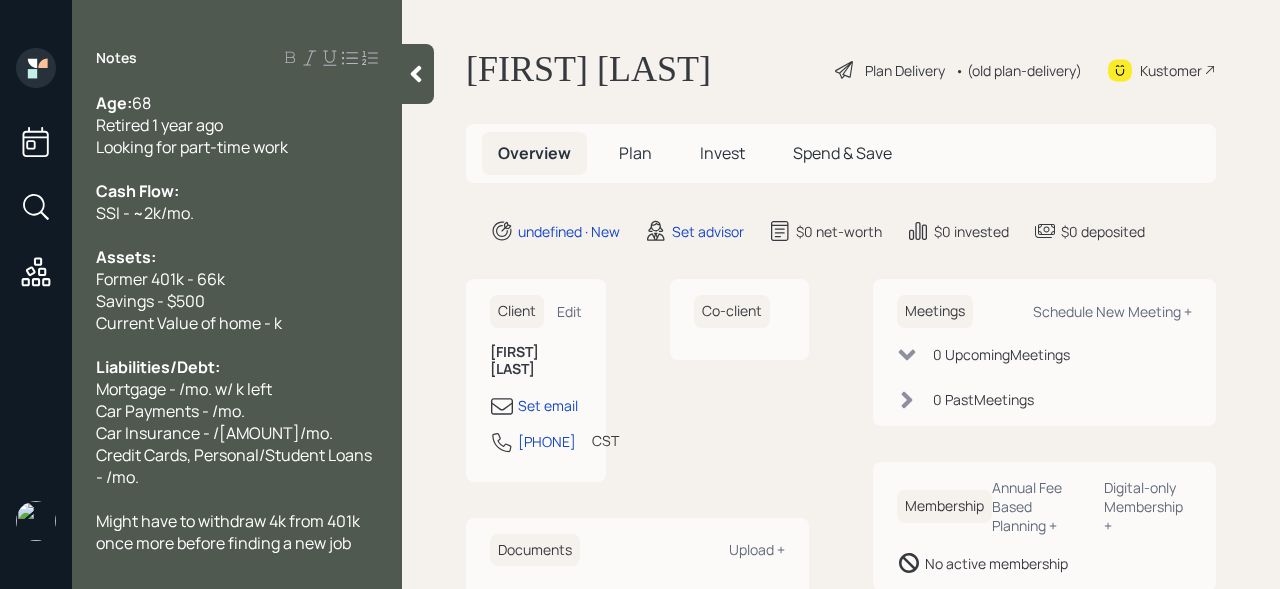 drag, startPoint x: 181, startPoint y: 387, endPoint x: 334, endPoint y: 276, distance: 189.0238 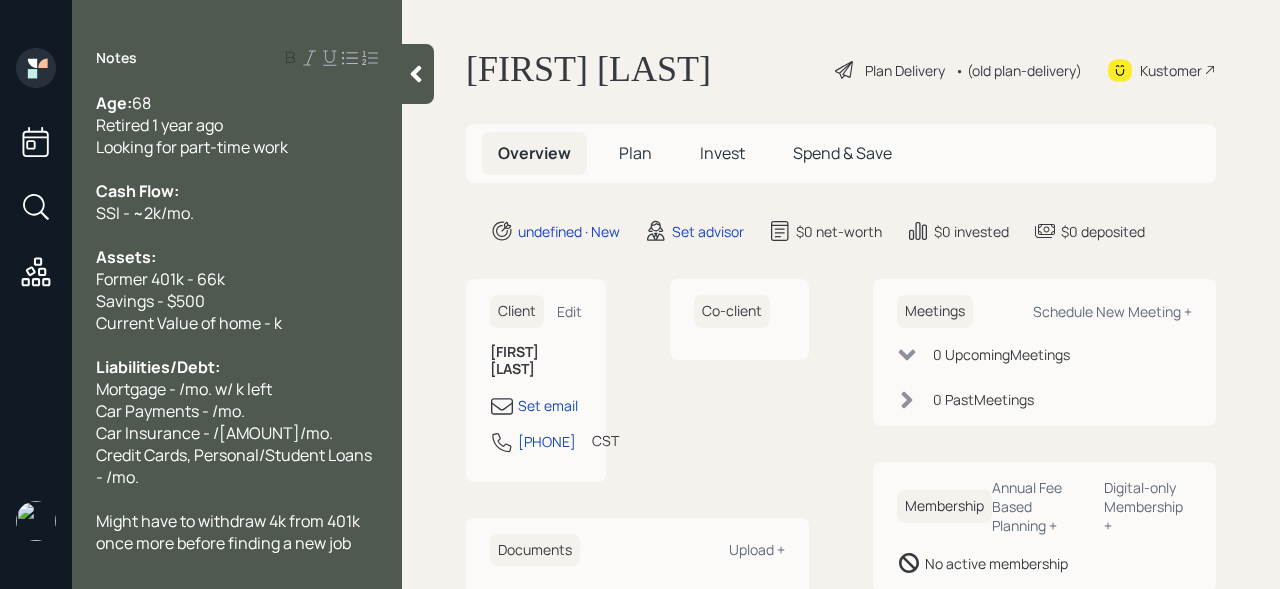 click on "Mortgage - /mo. w/ k left" at bounding box center (114, 103) 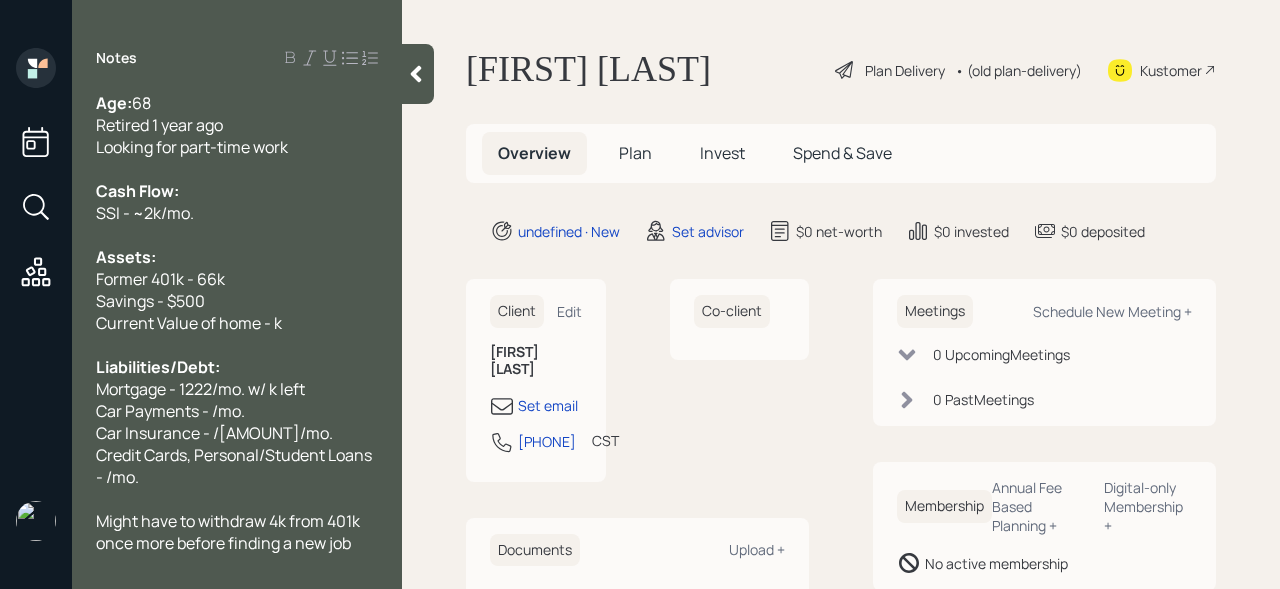 click on "Car Payments - /mo." at bounding box center [237, 103] 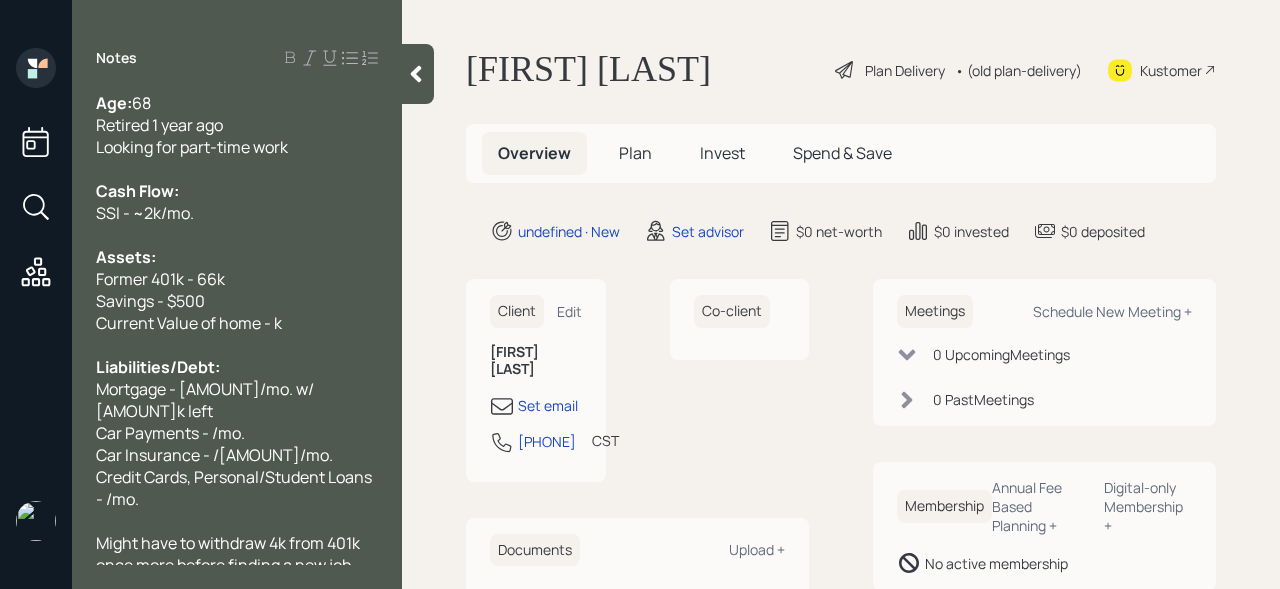 click on "Car Insurance - /mo." at bounding box center [114, 103] 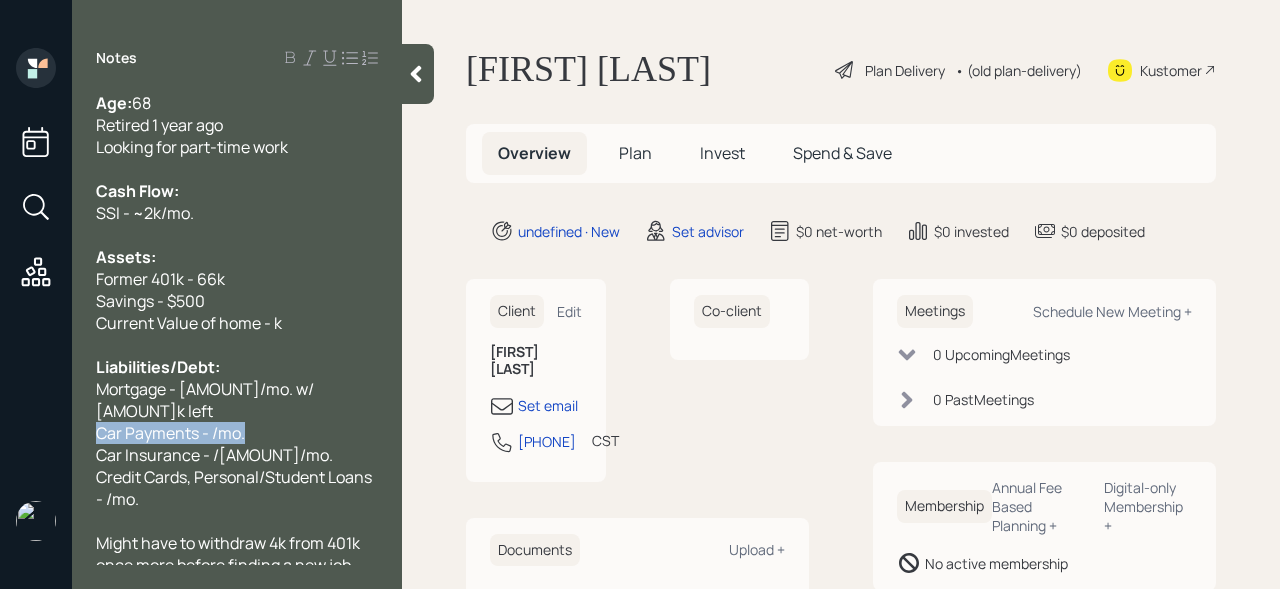 drag, startPoint x: 171, startPoint y: 415, endPoint x: 0, endPoint y: 415, distance: 171 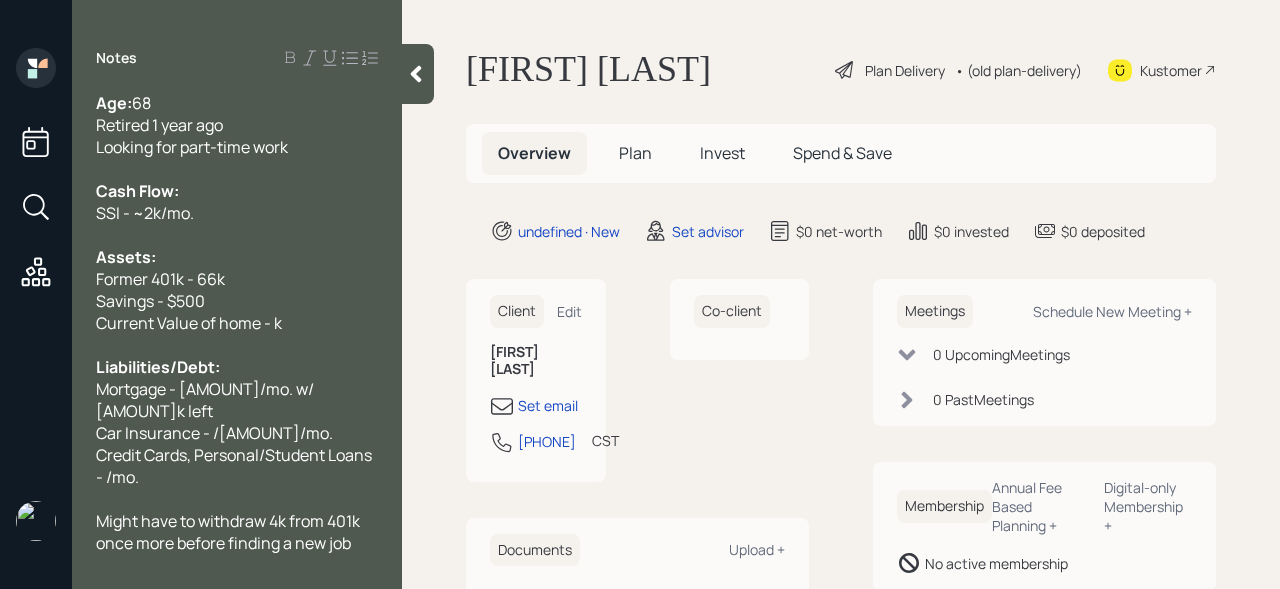 click on "Car Insurance - /mo." at bounding box center (114, 103) 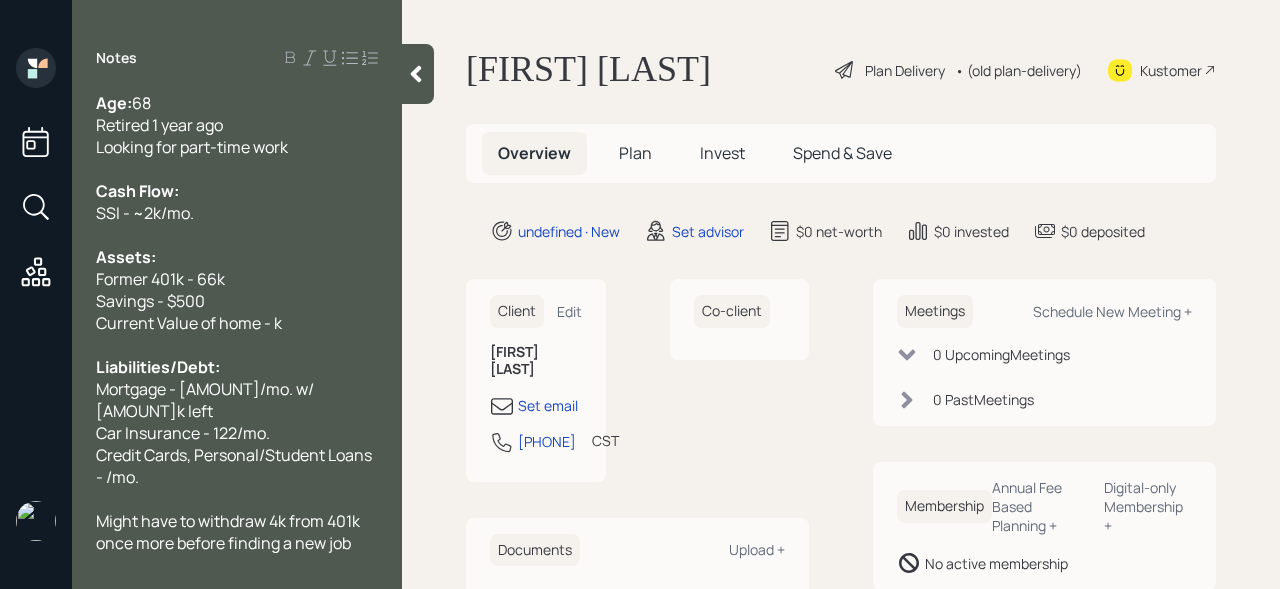 click on "Credit Cards, Personal/Student Loans - /mo." at bounding box center (114, 103) 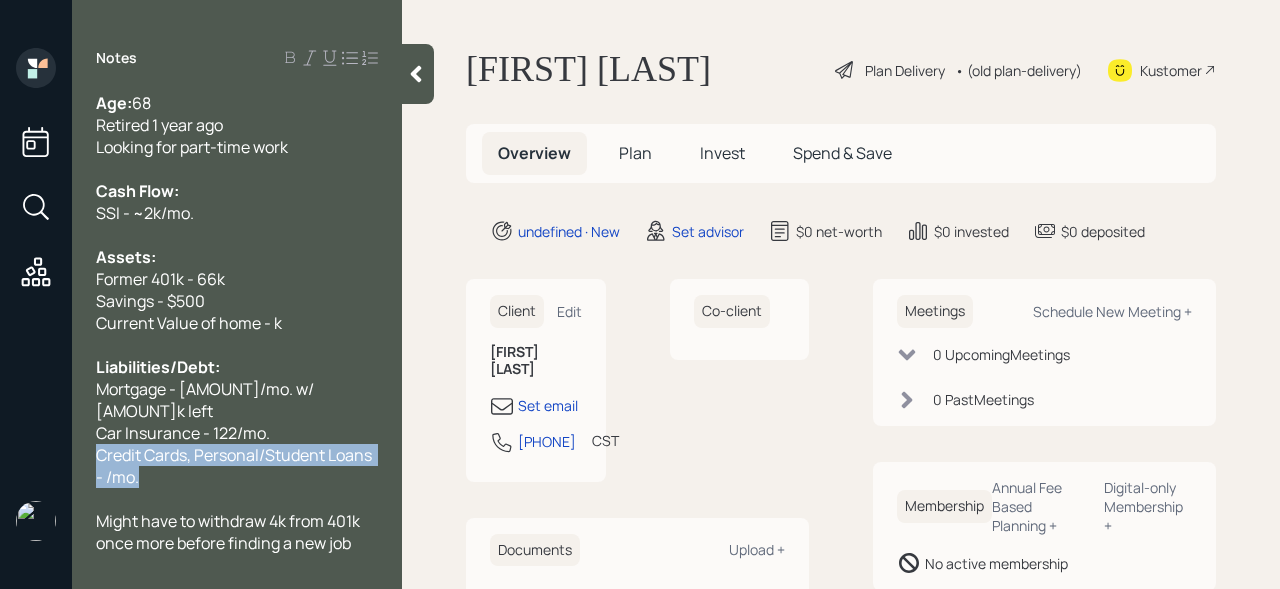 drag, startPoint x: 181, startPoint y: 455, endPoint x: 65, endPoint y: 425, distance: 119.81653 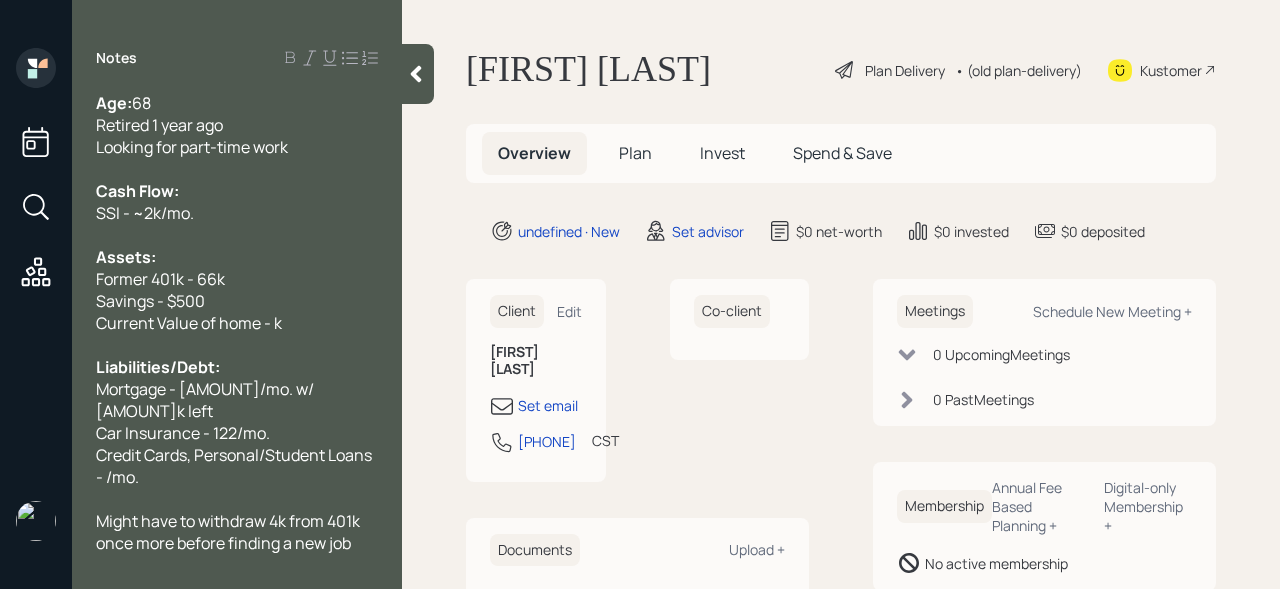 click on "Credit Cards, Personal/Student Loans - /mo." at bounding box center [114, 103] 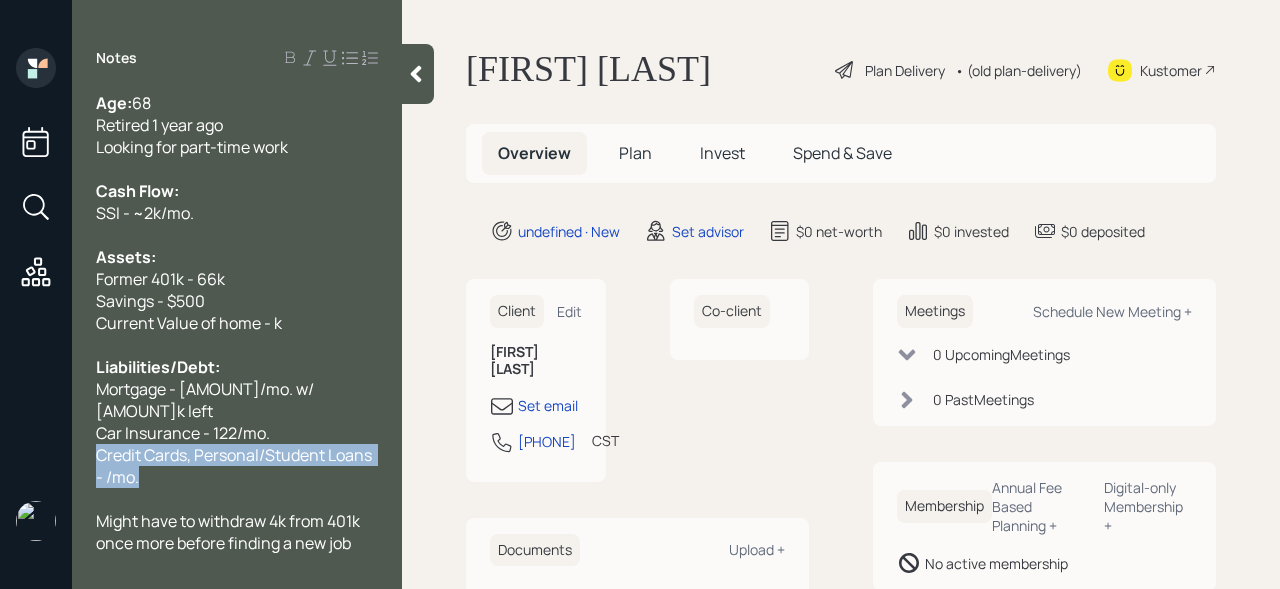 drag, startPoint x: 141, startPoint y: 452, endPoint x: 99, endPoint y: 440, distance: 43.68066 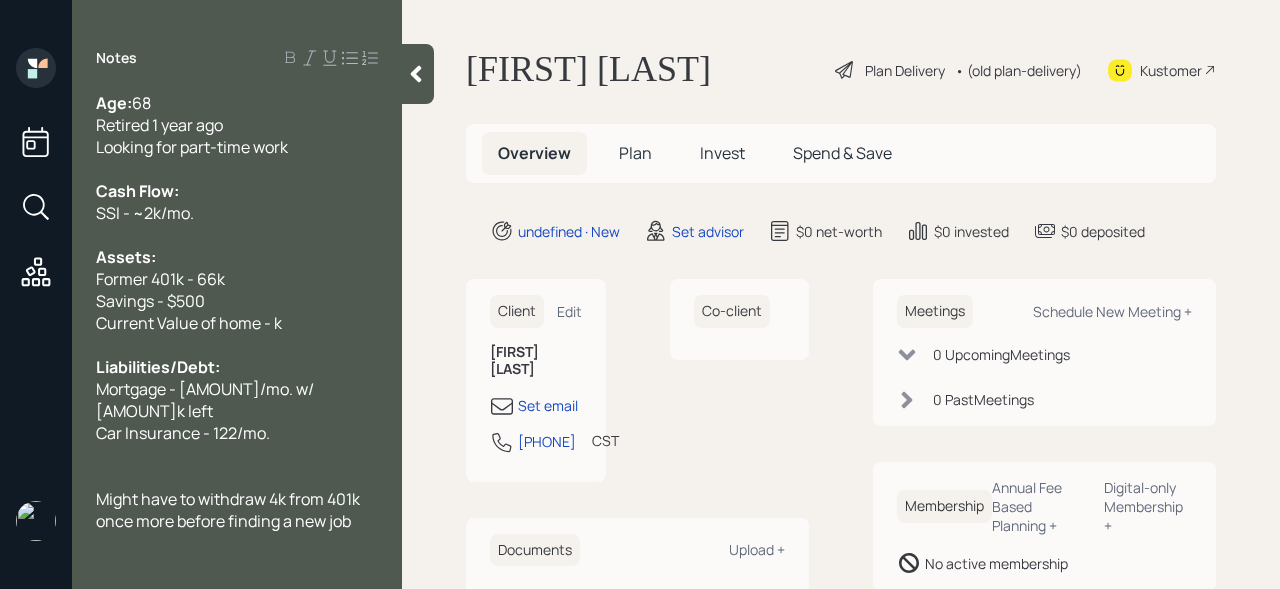 click at bounding box center (416, 74) 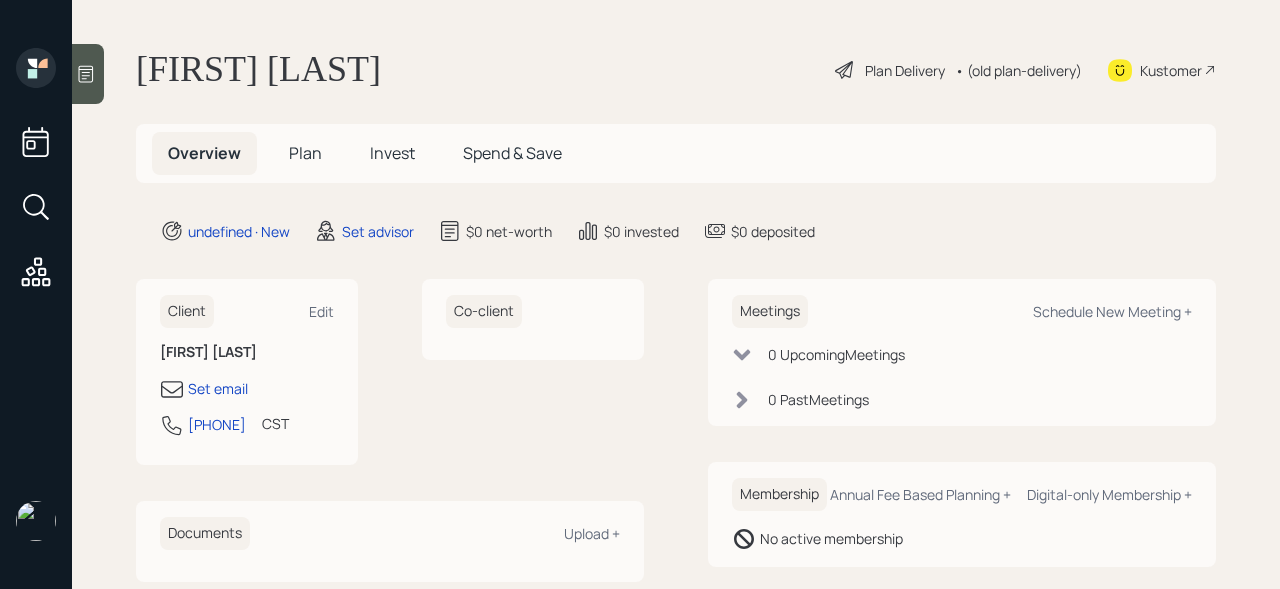 click at bounding box center [88, 74] 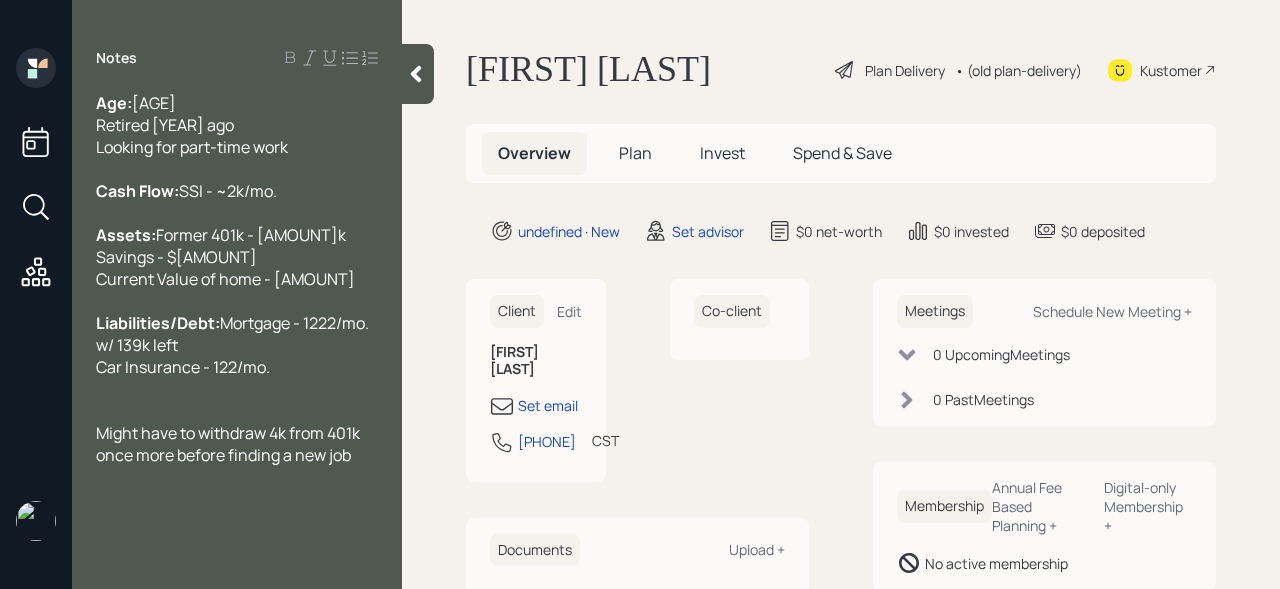 drag, startPoint x: 273, startPoint y: 329, endPoint x: 291, endPoint y: 299, distance: 34.98571 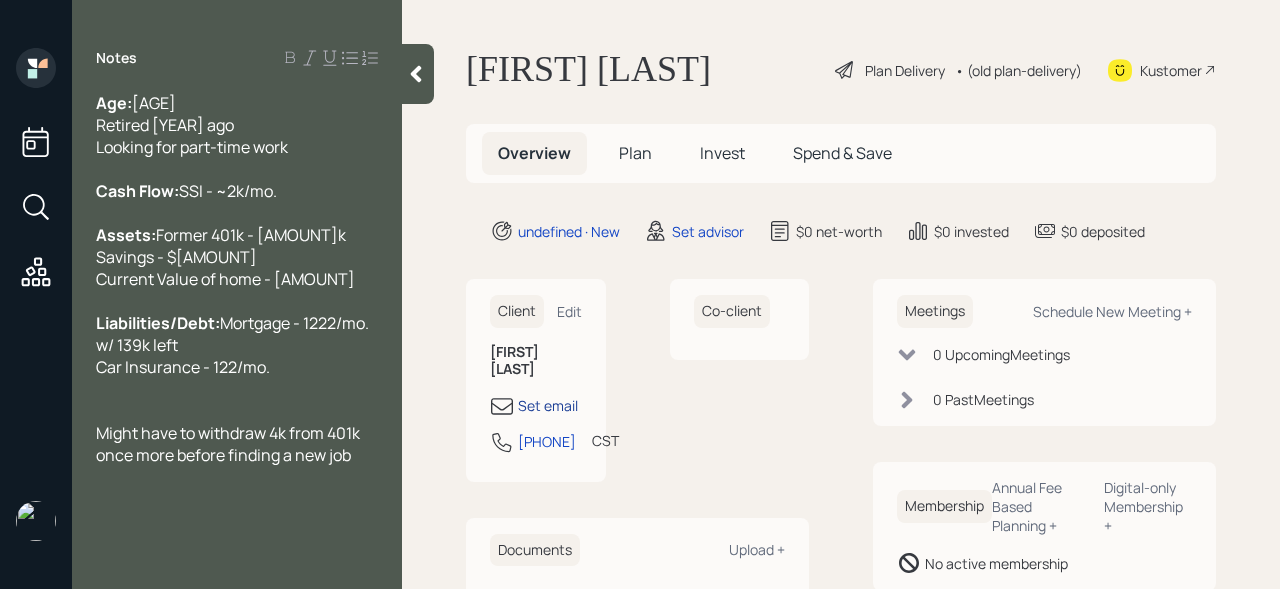 click on "Set email" at bounding box center (548, 405) 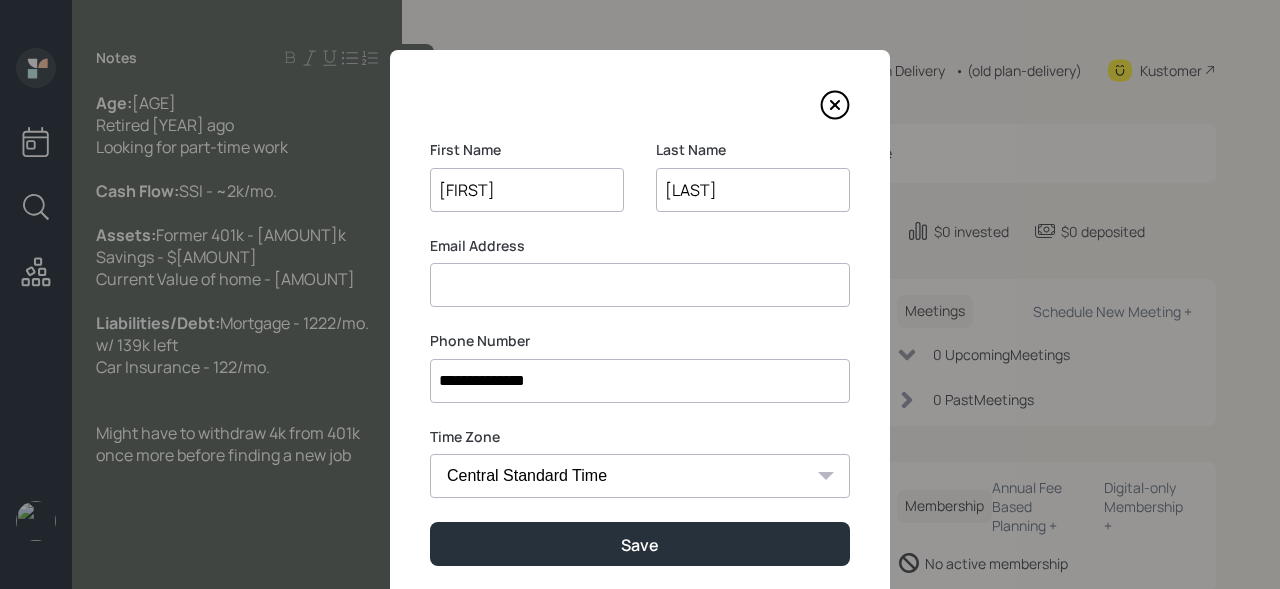click at bounding box center (640, 285) 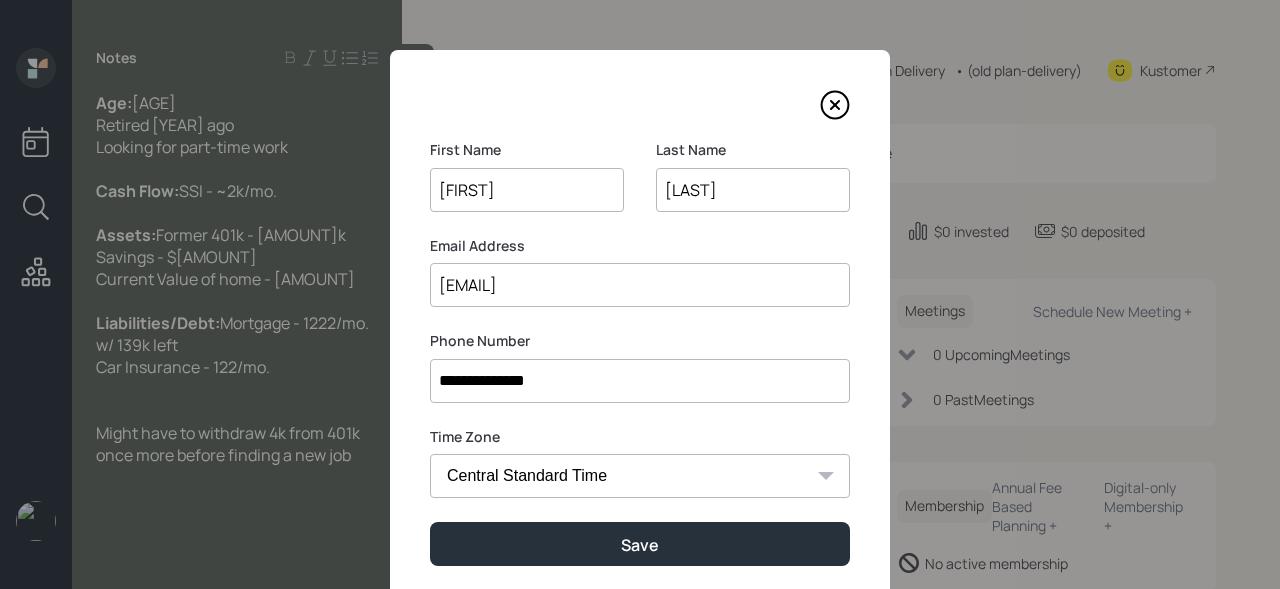 type on "[EMAIL]" 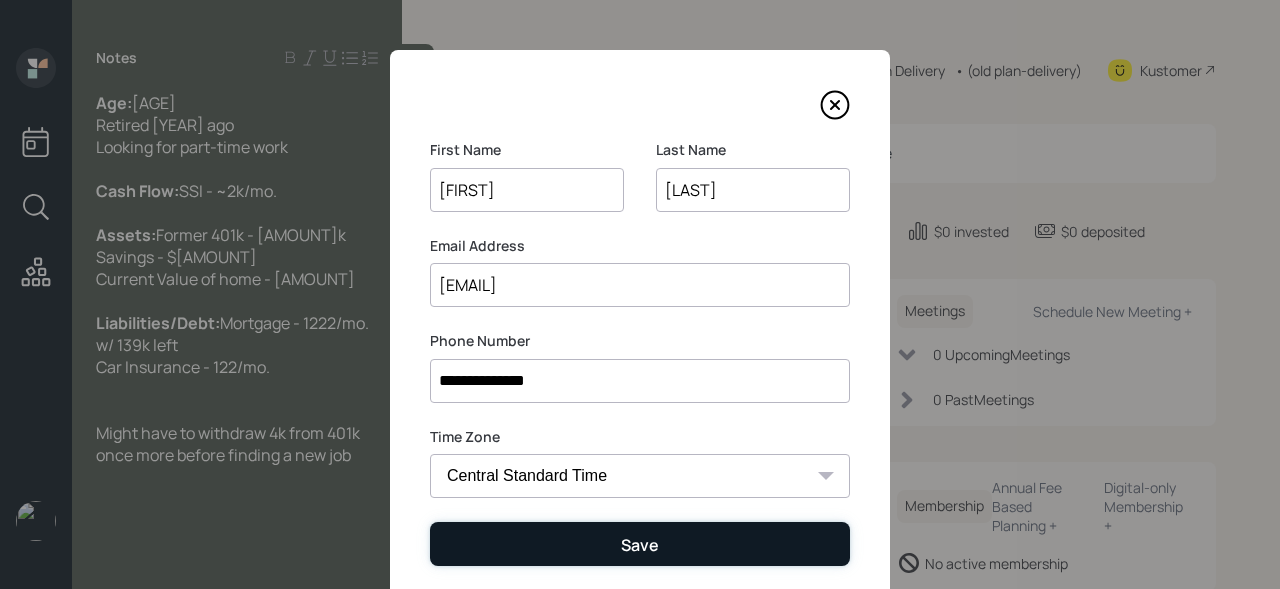 click on "Save" at bounding box center (640, 543) 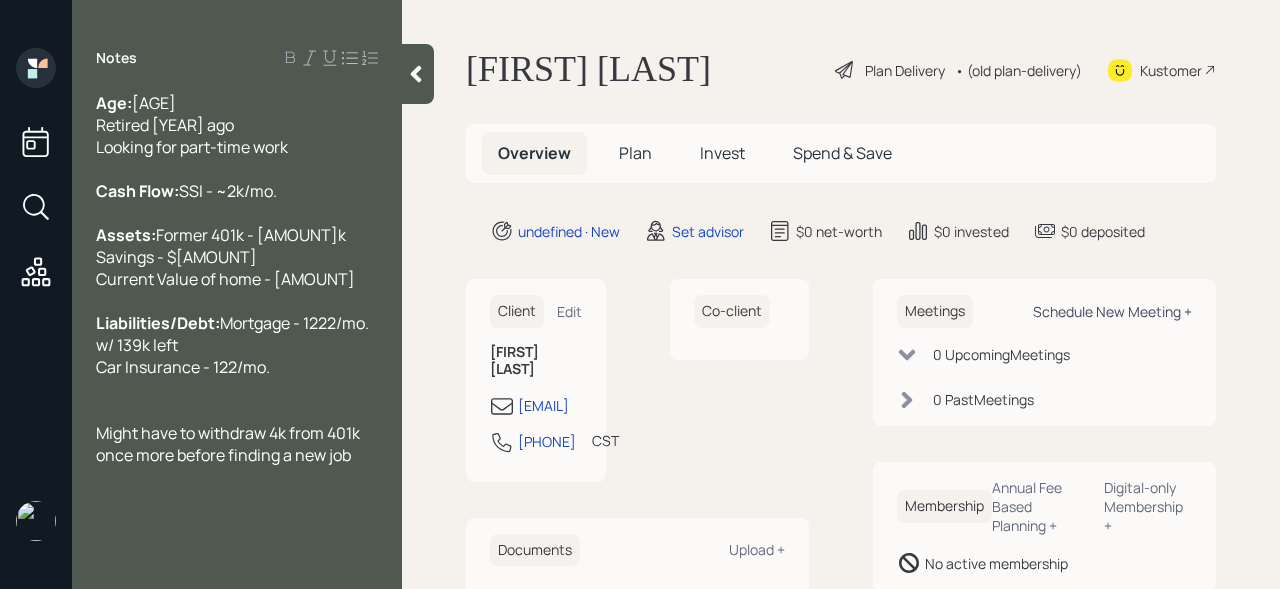 click on "Schedule New Meeting +" at bounding box center [569, 311] 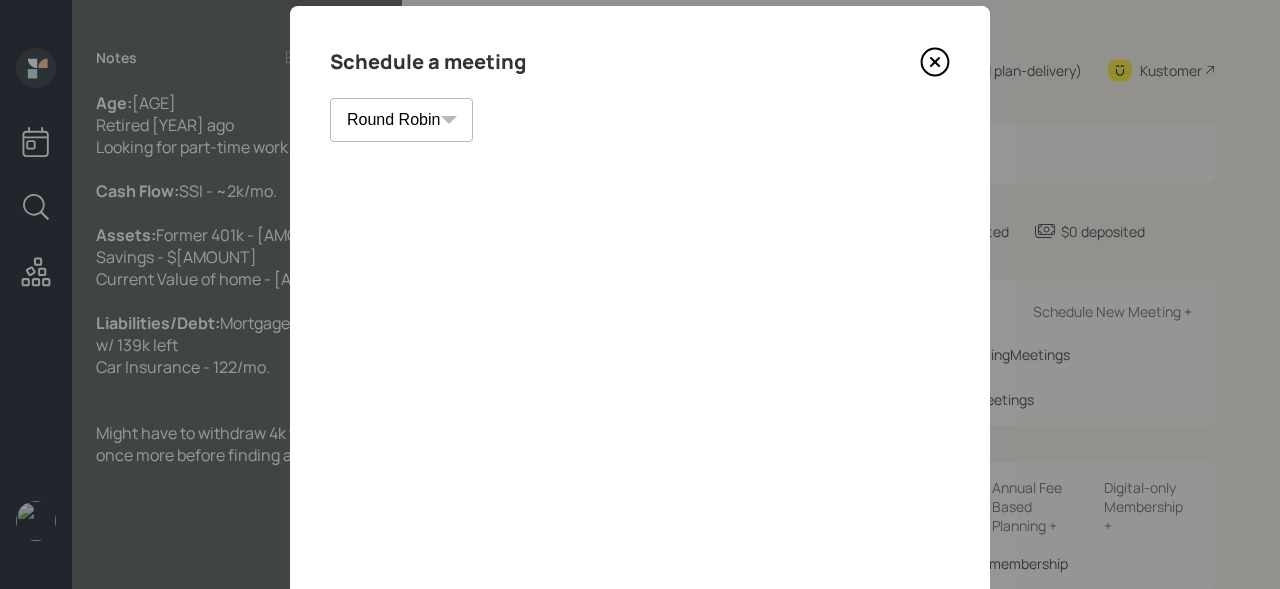 scroll, scrollTop: 17, scrollLeft: 0, axis: vertical 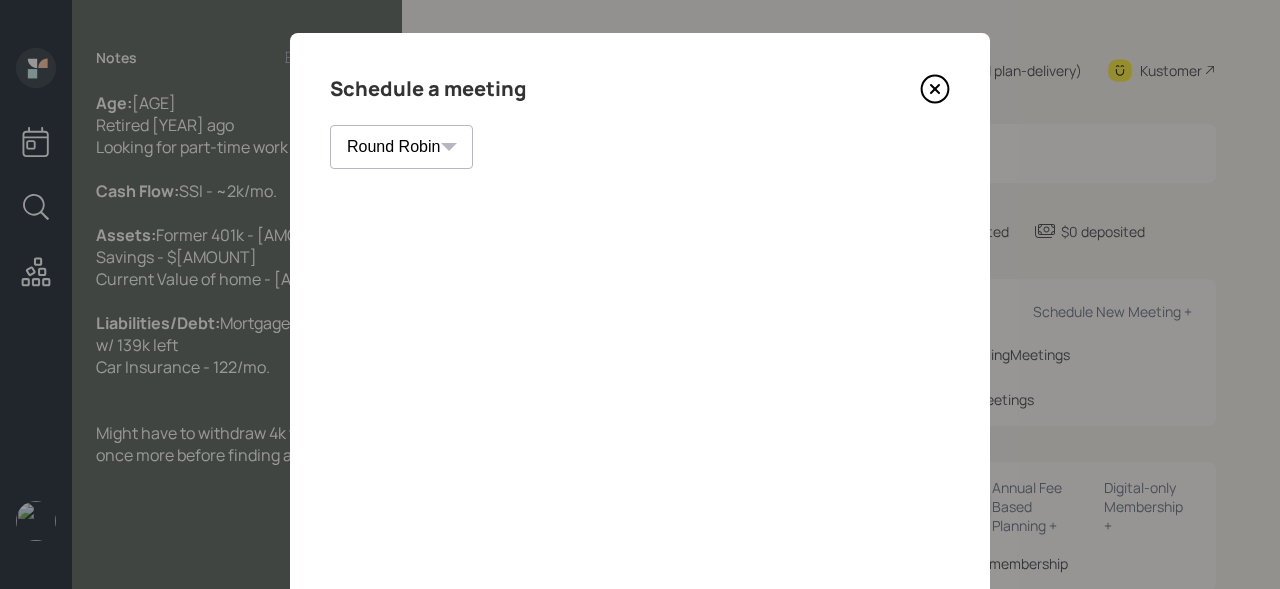 click at bounding box center [935, 89] 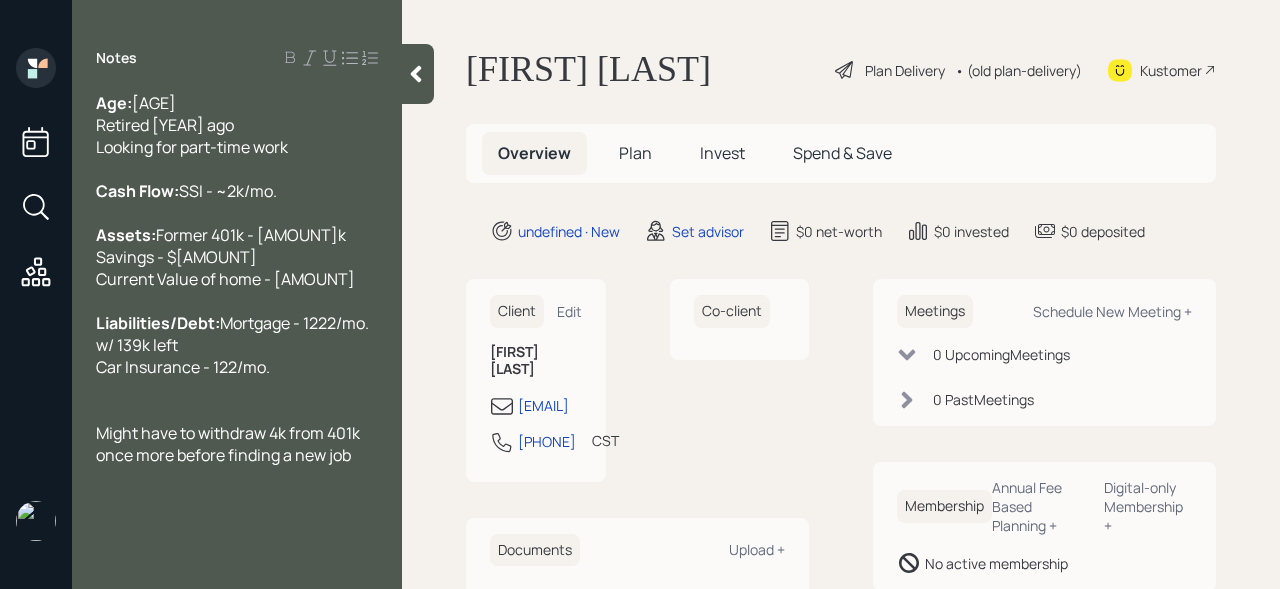 click on "Might have to withdraw 4k from 401k once more before finding a new job" at bounding box center [237, 125] 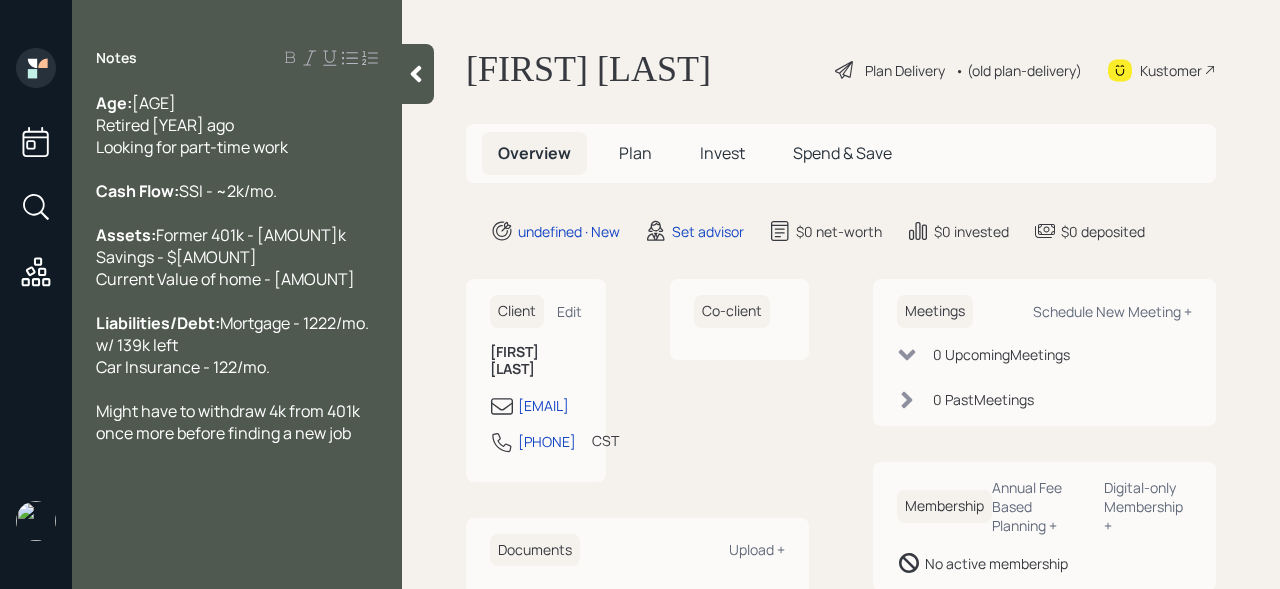 click on "Might have to withdraw 4k from 401k once more before finding a new job" at bounding box center (237, 125) 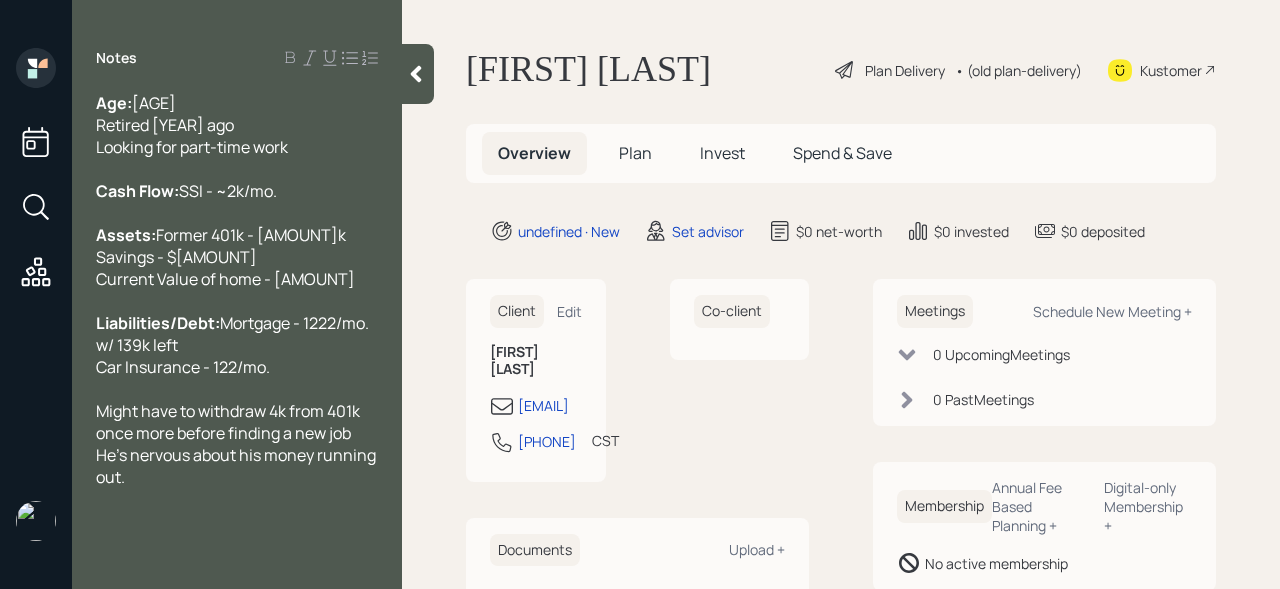 click at bounding box center [418, 74] 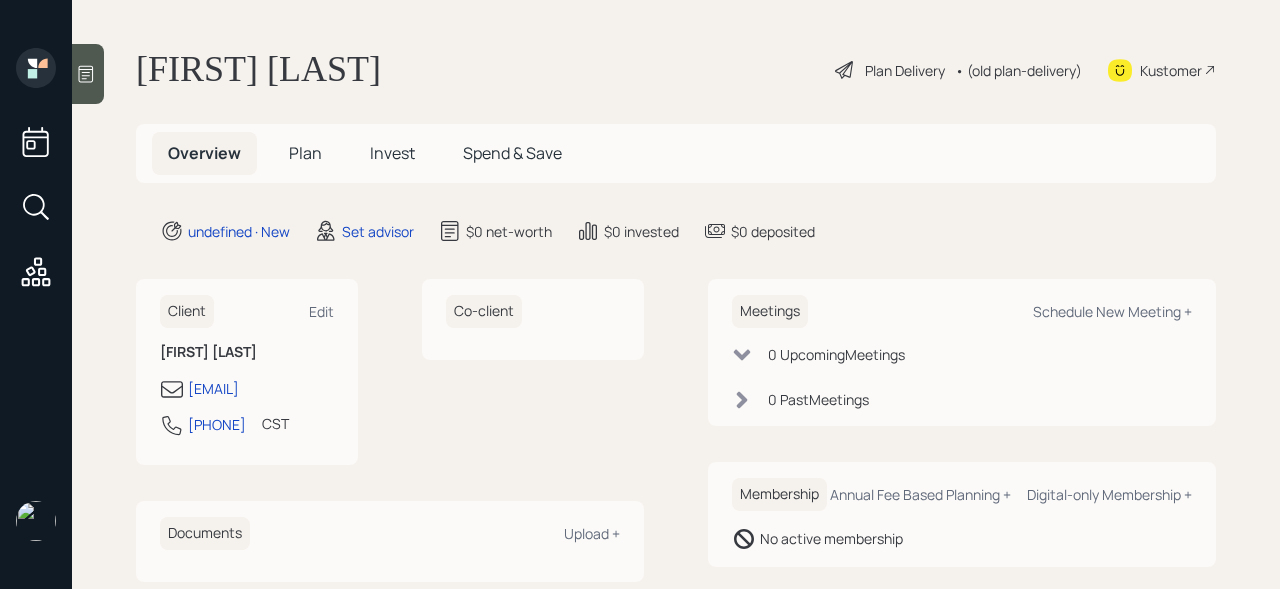 click at bounding box center (88, 74) 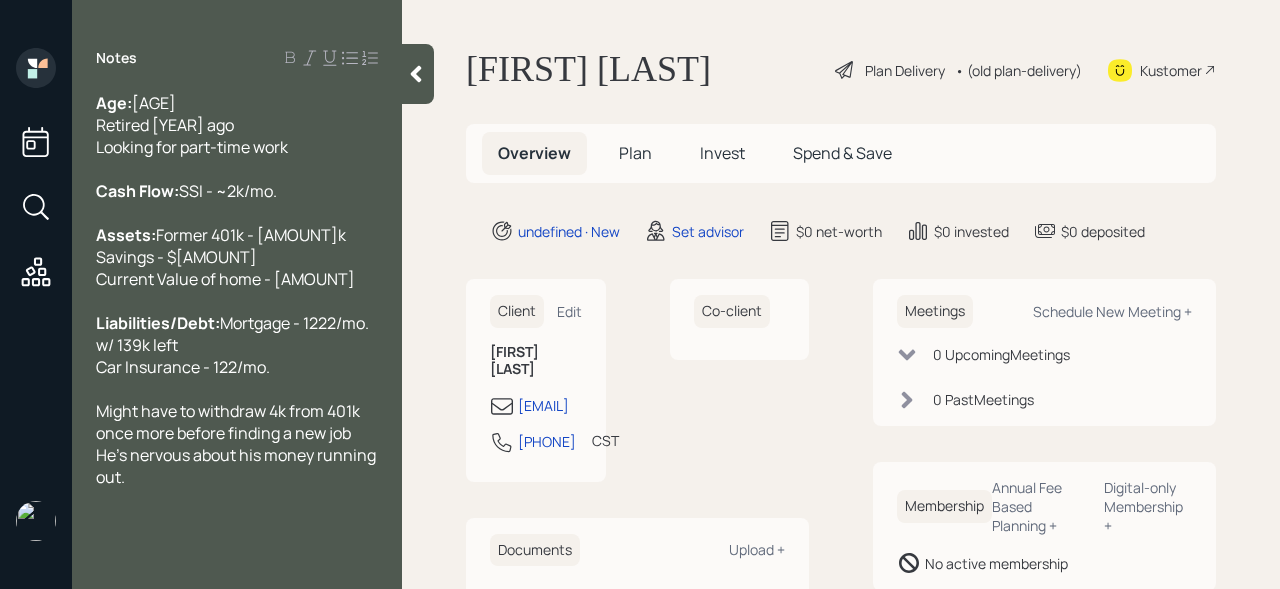 click at bounding box center (416, 74) 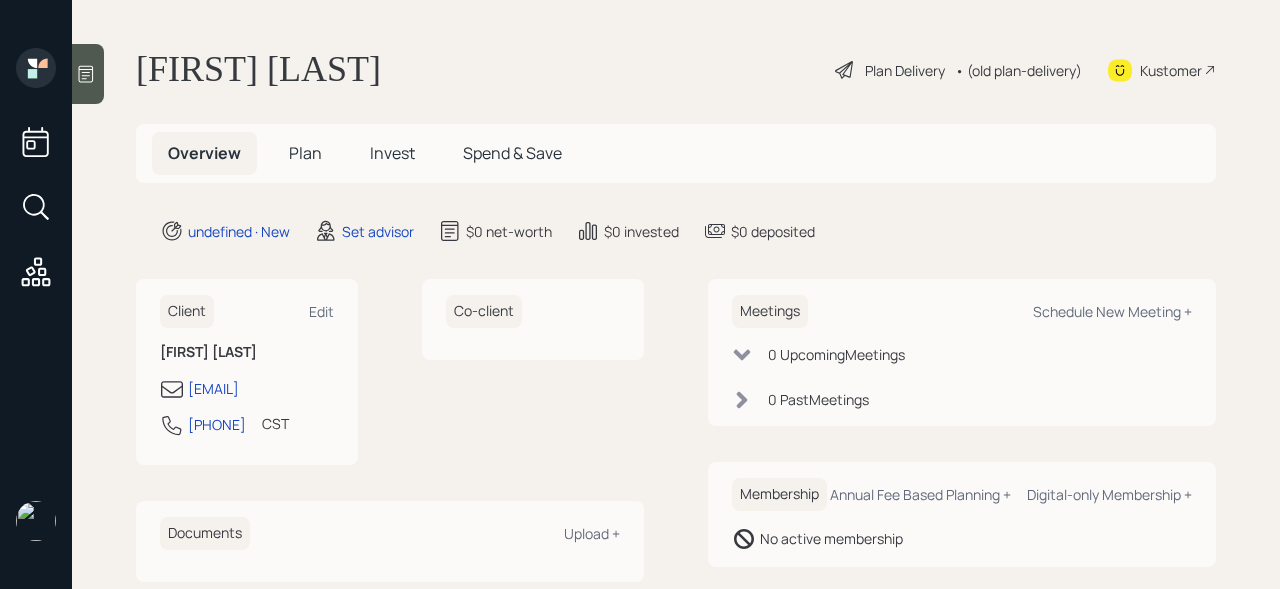 click on "Roger Swanson Plan Delivery • (old plan-delivery) Kustomer" at bounding box center [676, 70] 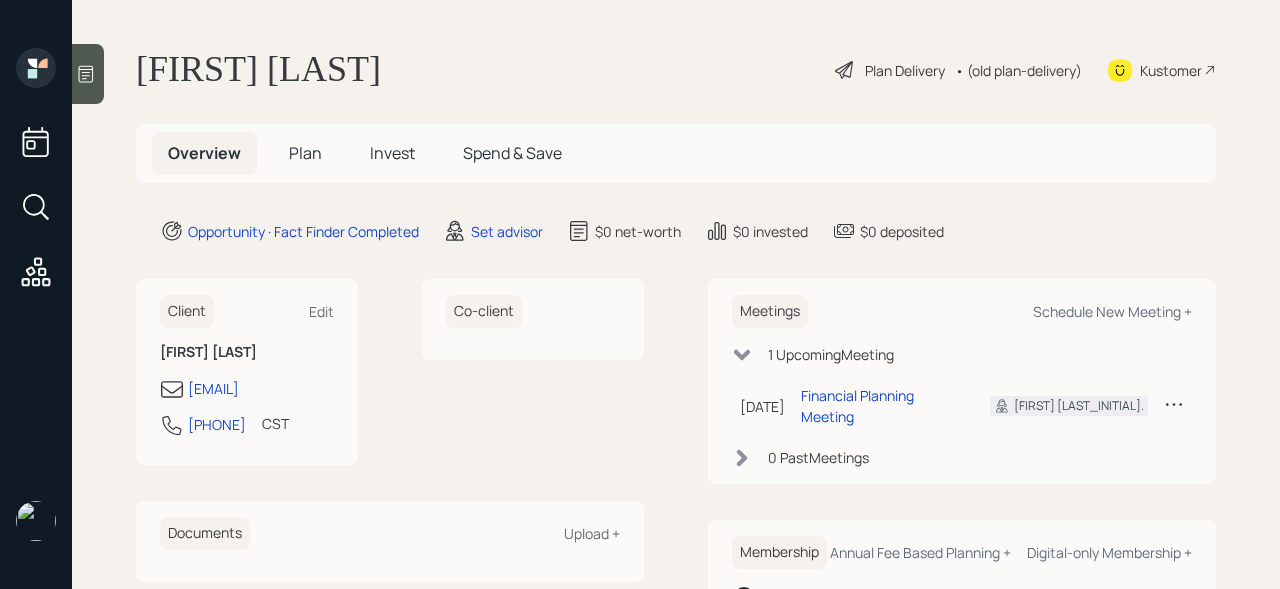 scroll, scrollTop: 0, scrollLeft: 0, axis: both 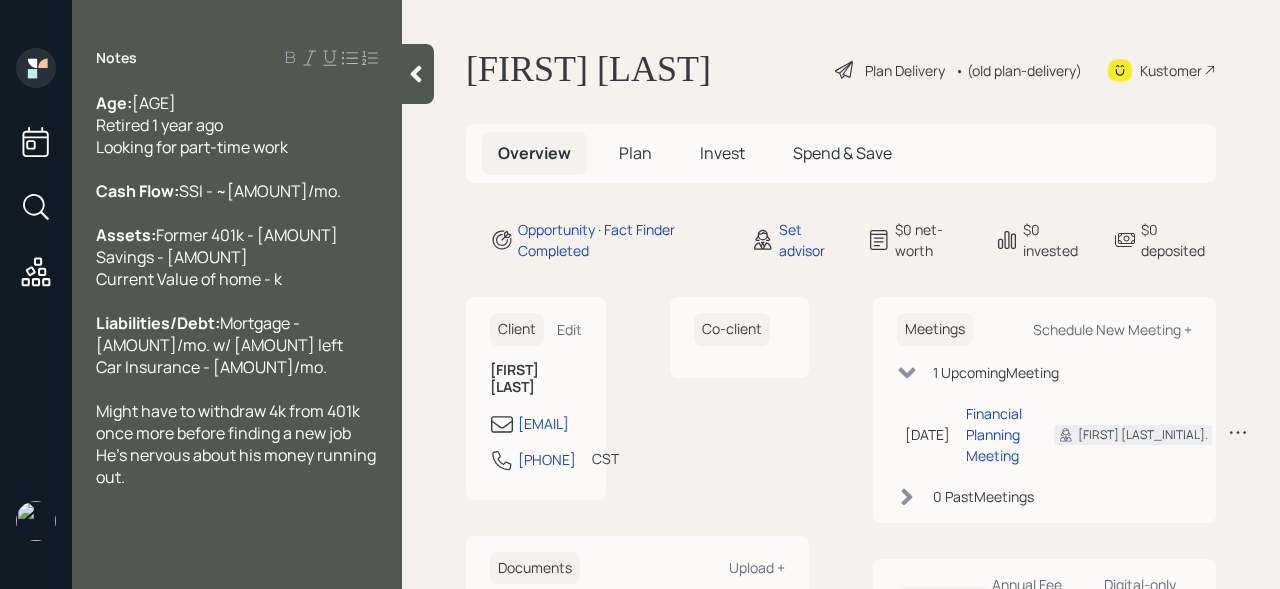 click at bounding box center [418, 74] 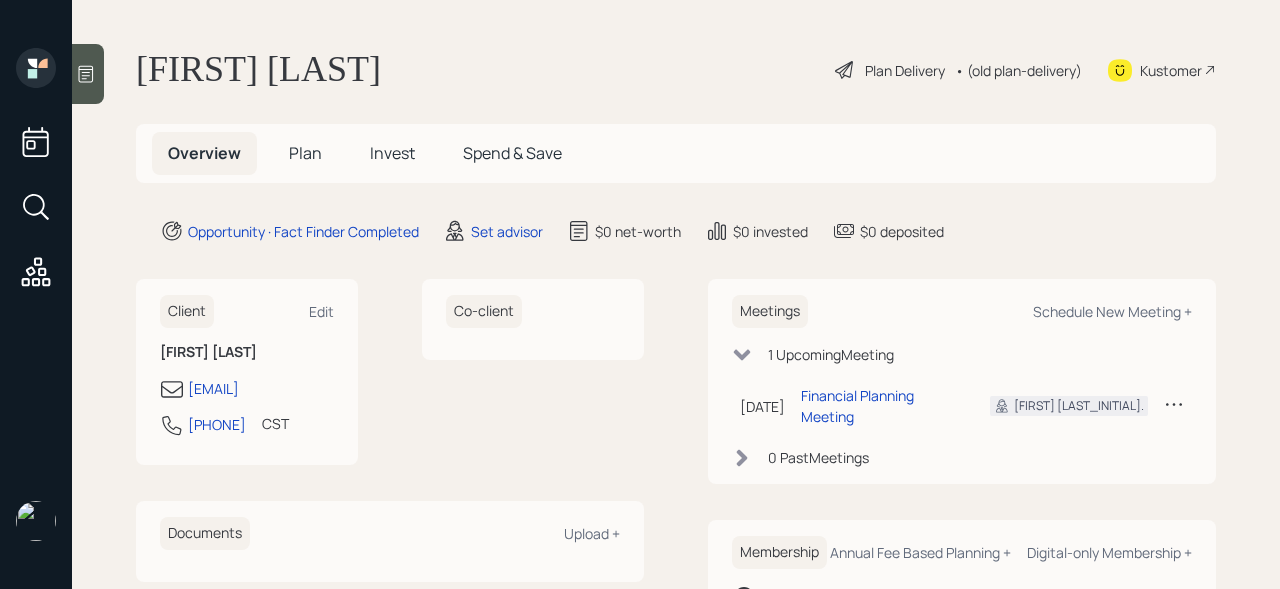 click at bounding box center [88, 74] 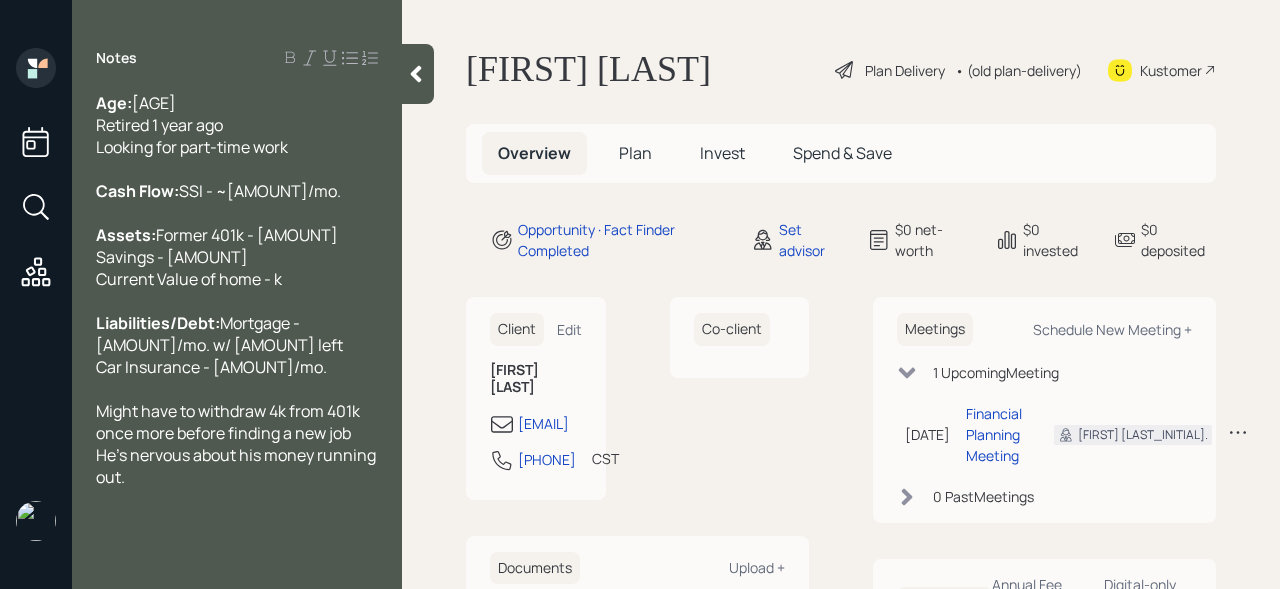 click at bounding box center [418, 74] 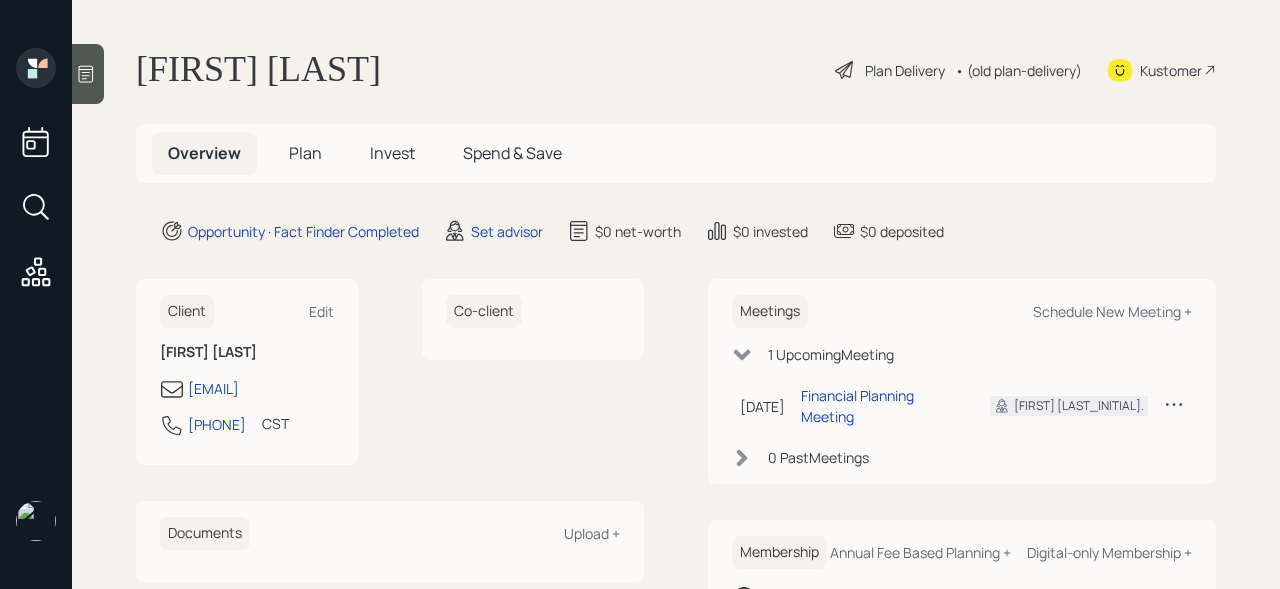 click at bounding box center (88, 74) 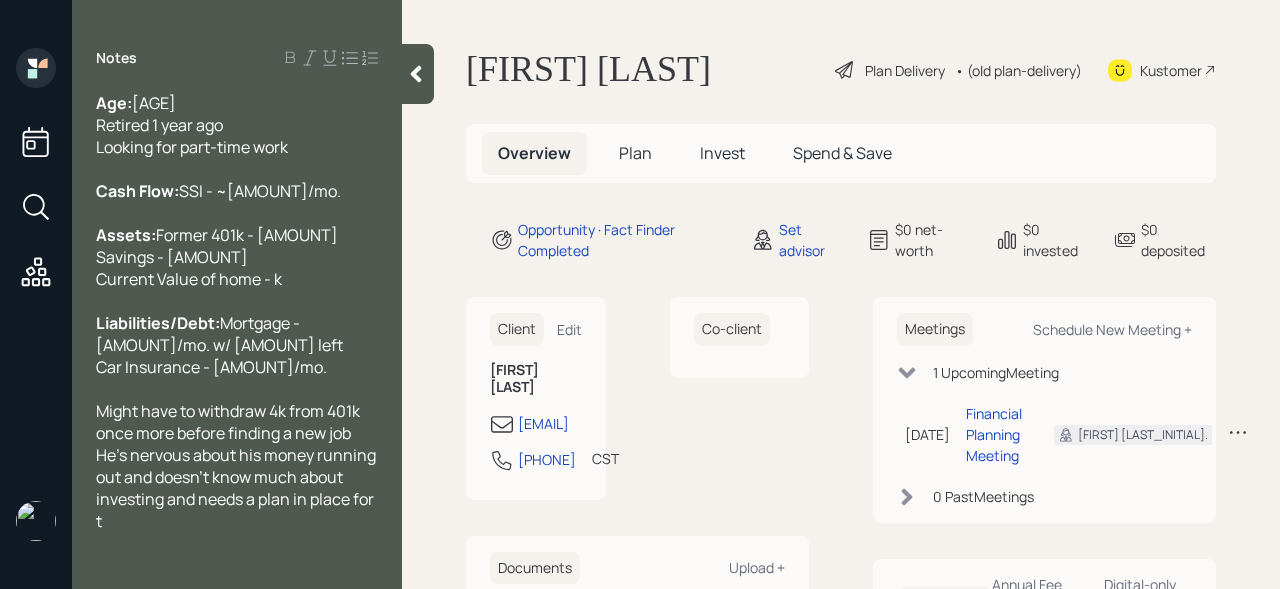 scroll, scrollTop: 10, scrollLeft: 0, axis: vertical 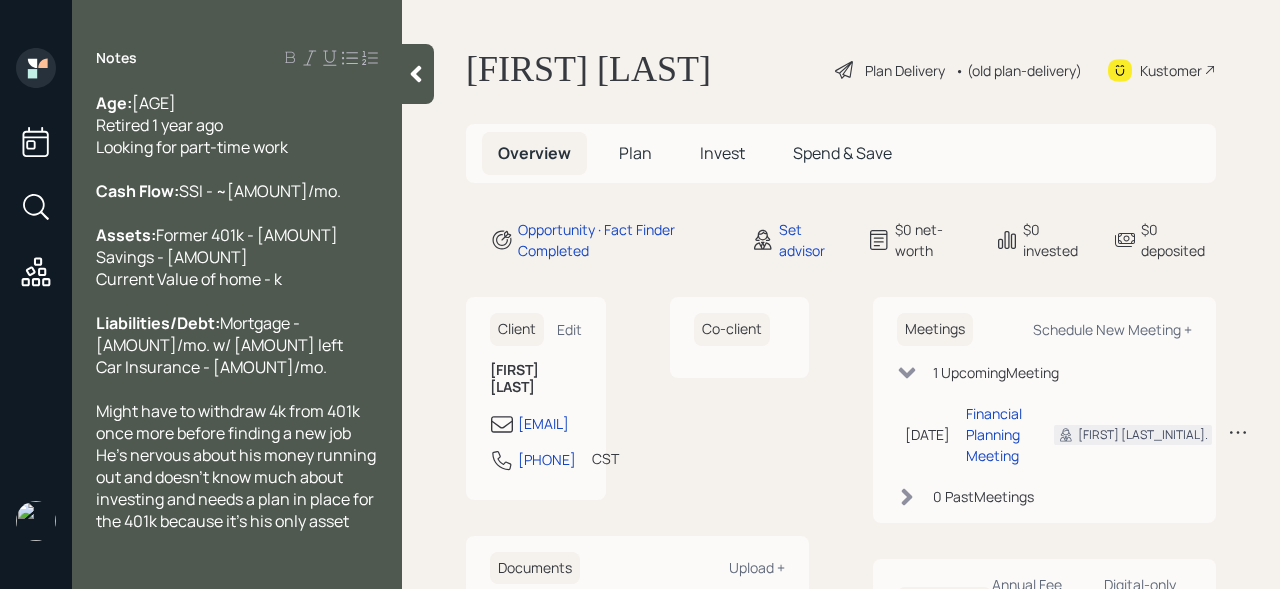 click at bounding box center (418, 74) 